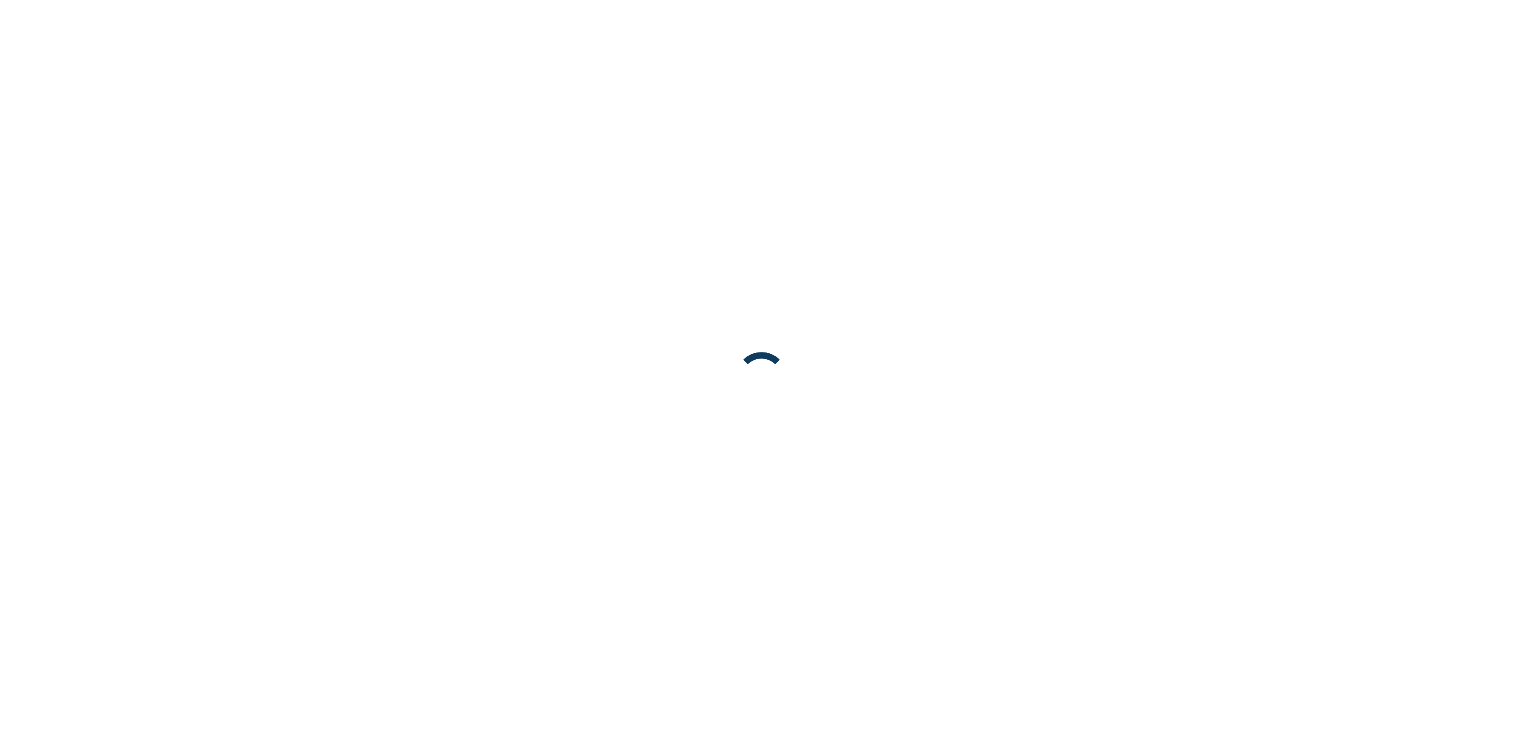 scroll, scrollTop: 0, scrollLeft: 0, axis: both 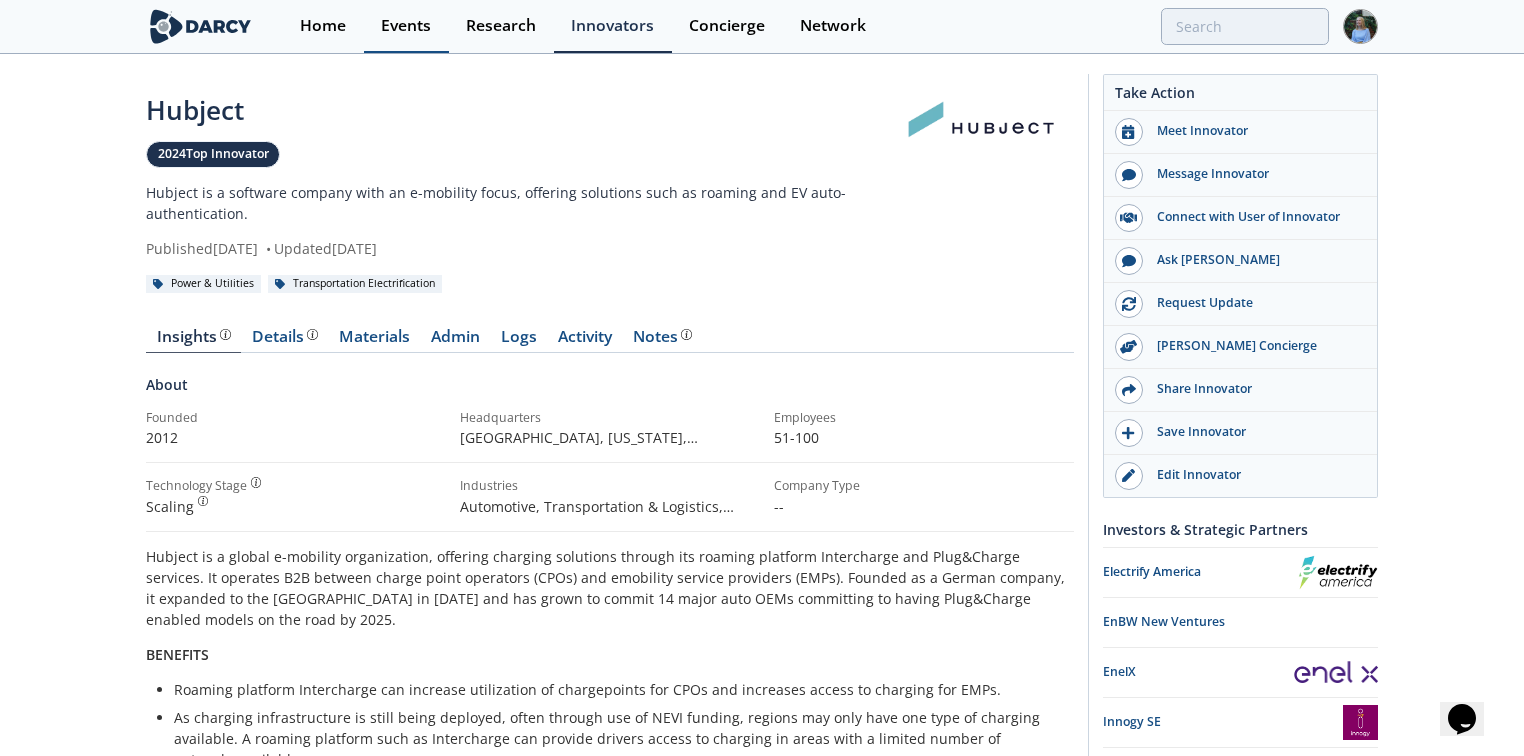 click on "Events" at bounding box center [406, 26] 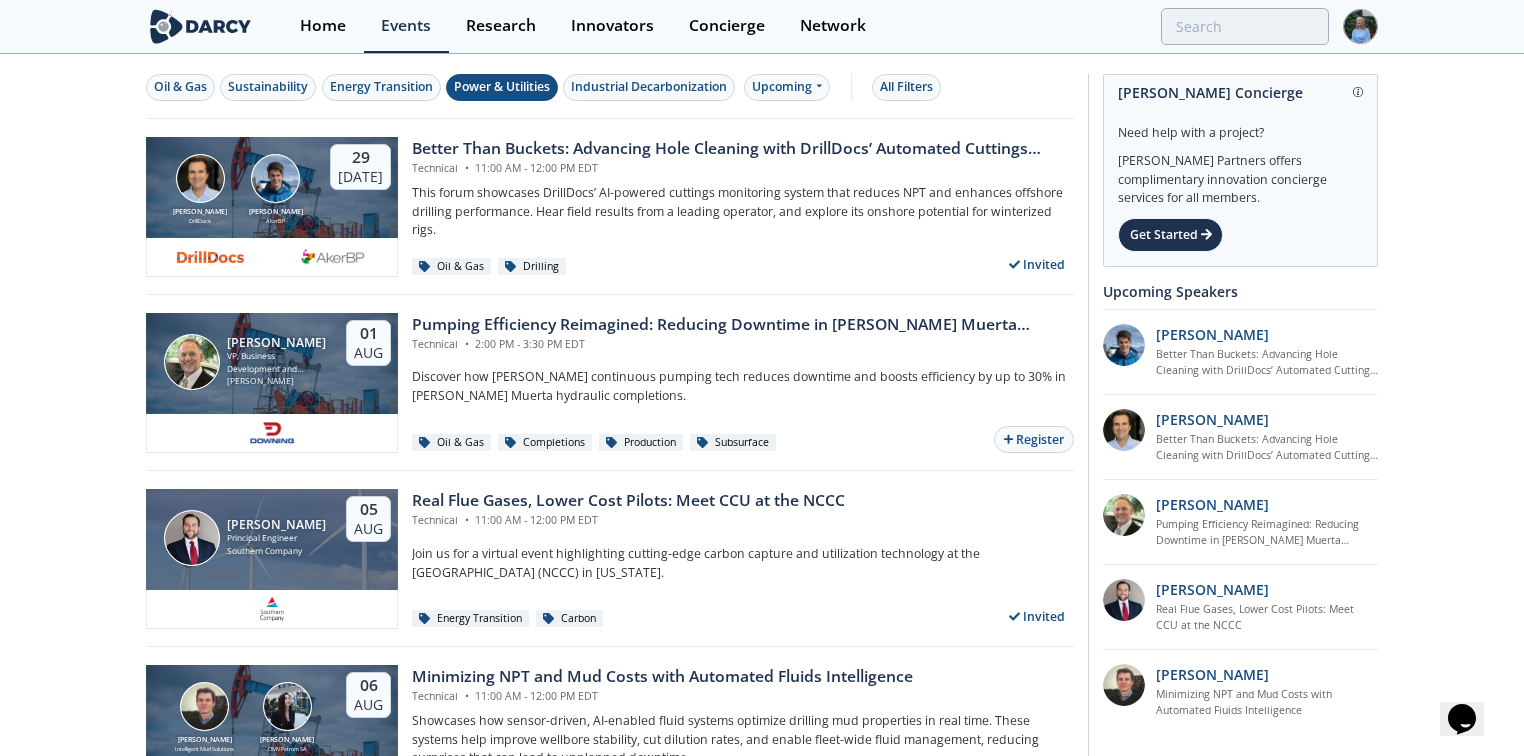 click on "Power & Utilities" at bounding box center [502, 87] 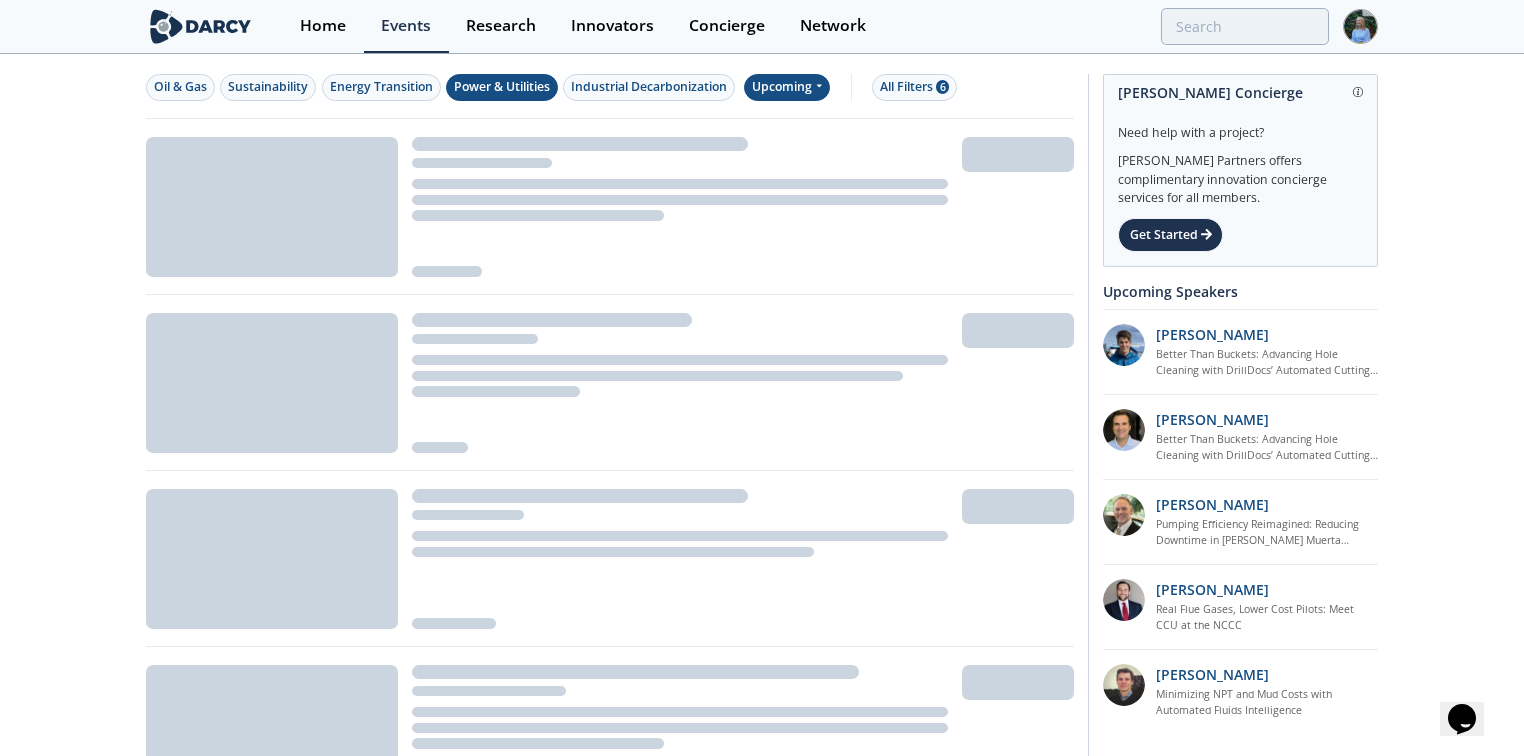 click on "Upcoming" at bounding box center [787, 87] 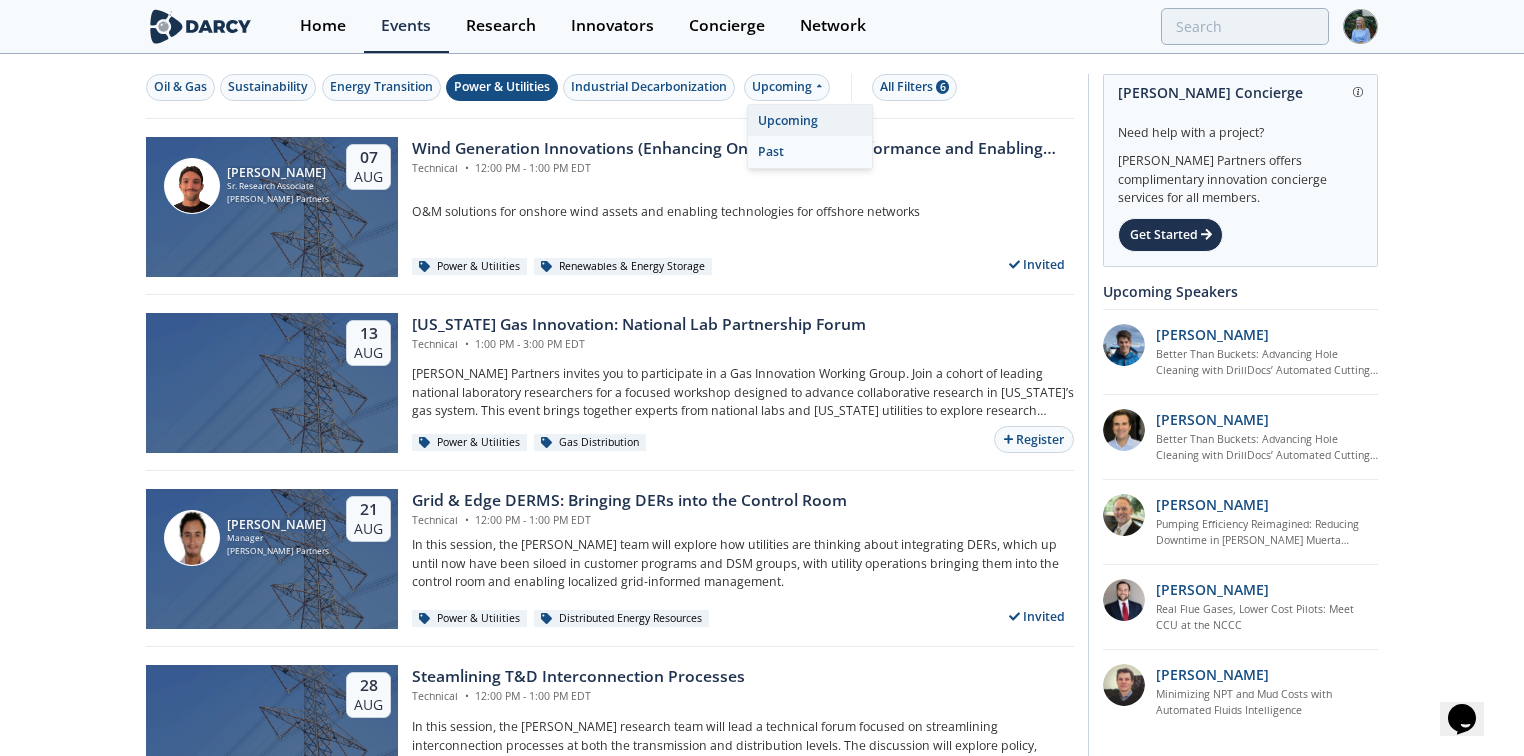 click on "Past" at bounding box center (810, 152) 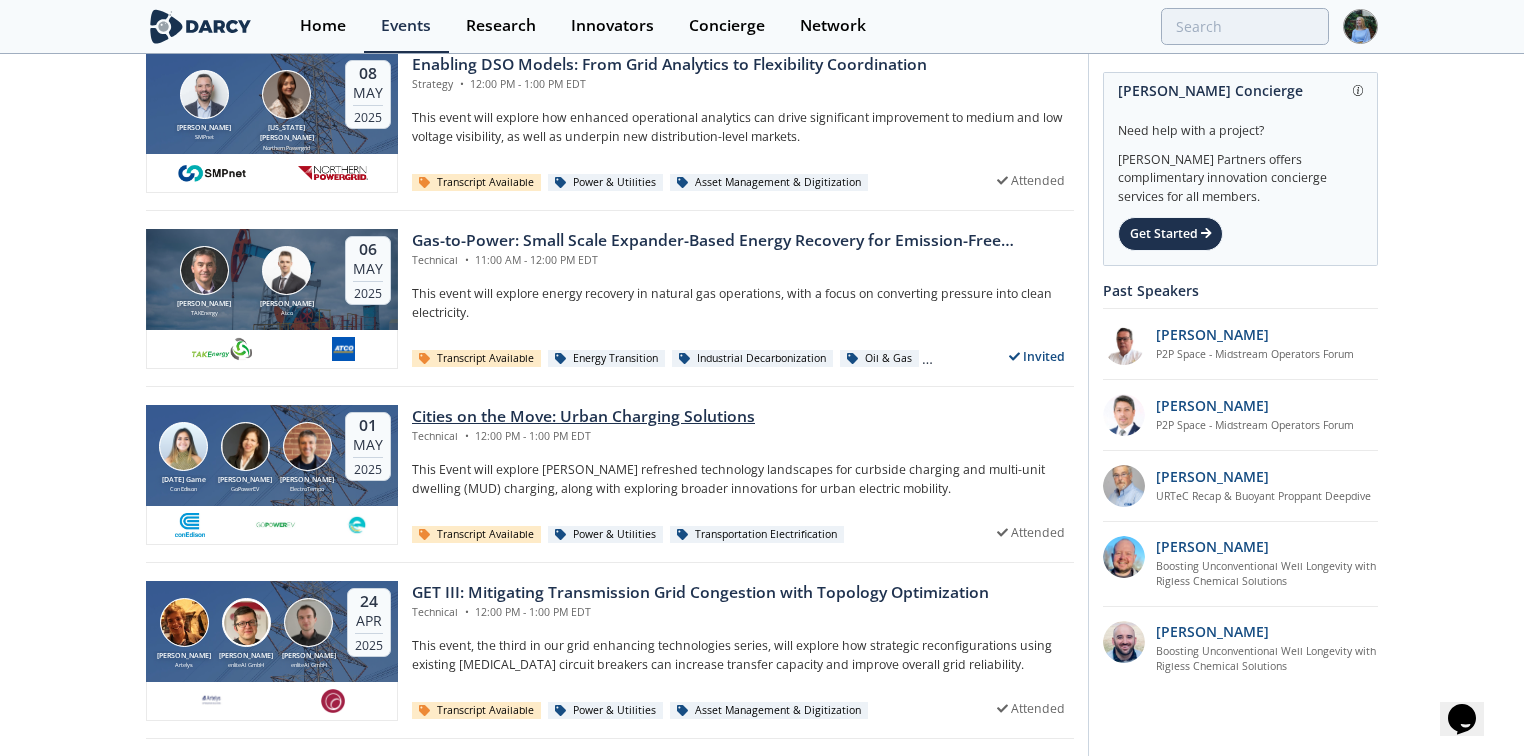 scroll, scrollTop: 1520, scrollLeft: 0, axis: vertical 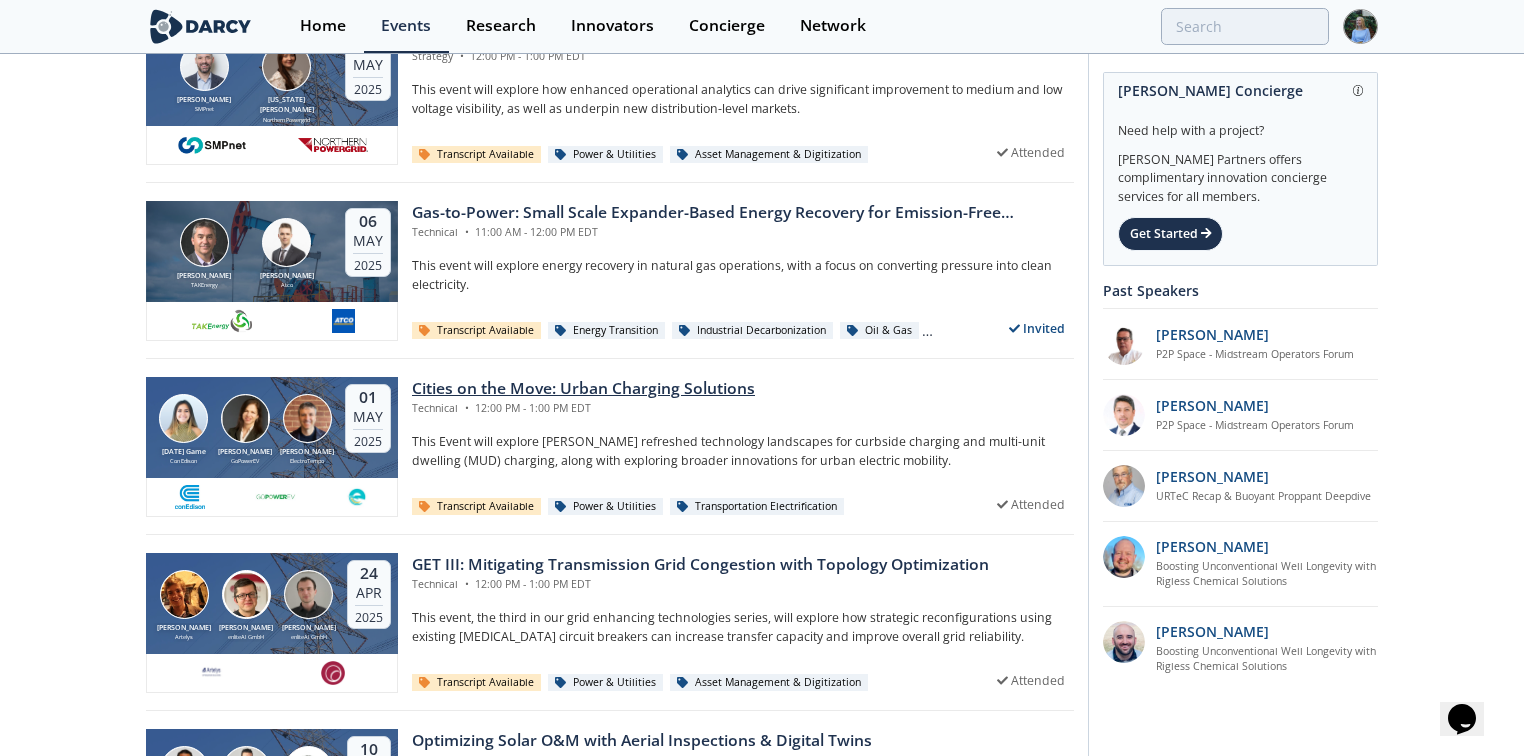 click on "Cities on the Move: Urban Charging Solutions" at bounding box center [583, 389] 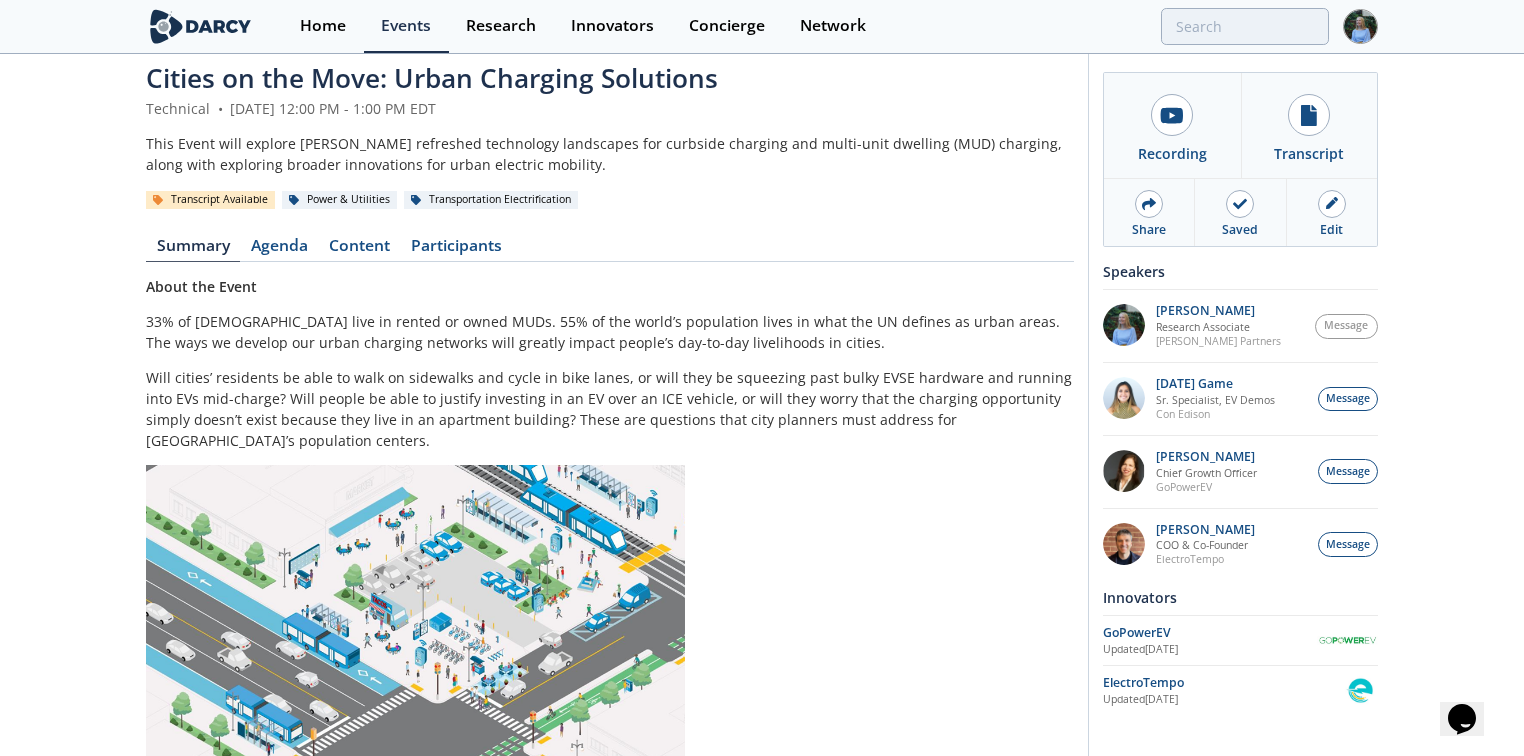 scroll, scrollTop: 0, scrollLeft: 0, axis: both 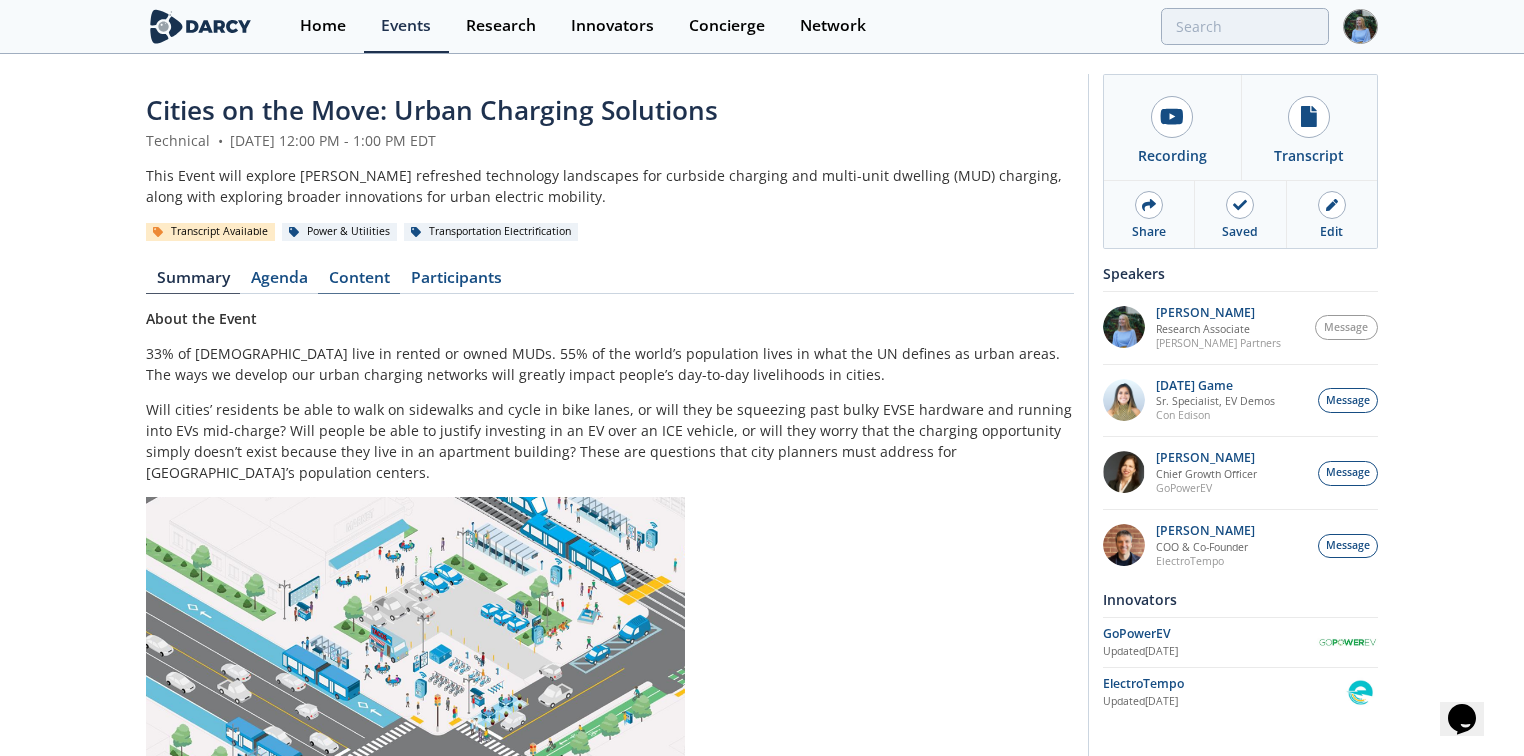 click on "Content" at bounding box center (359, 282) 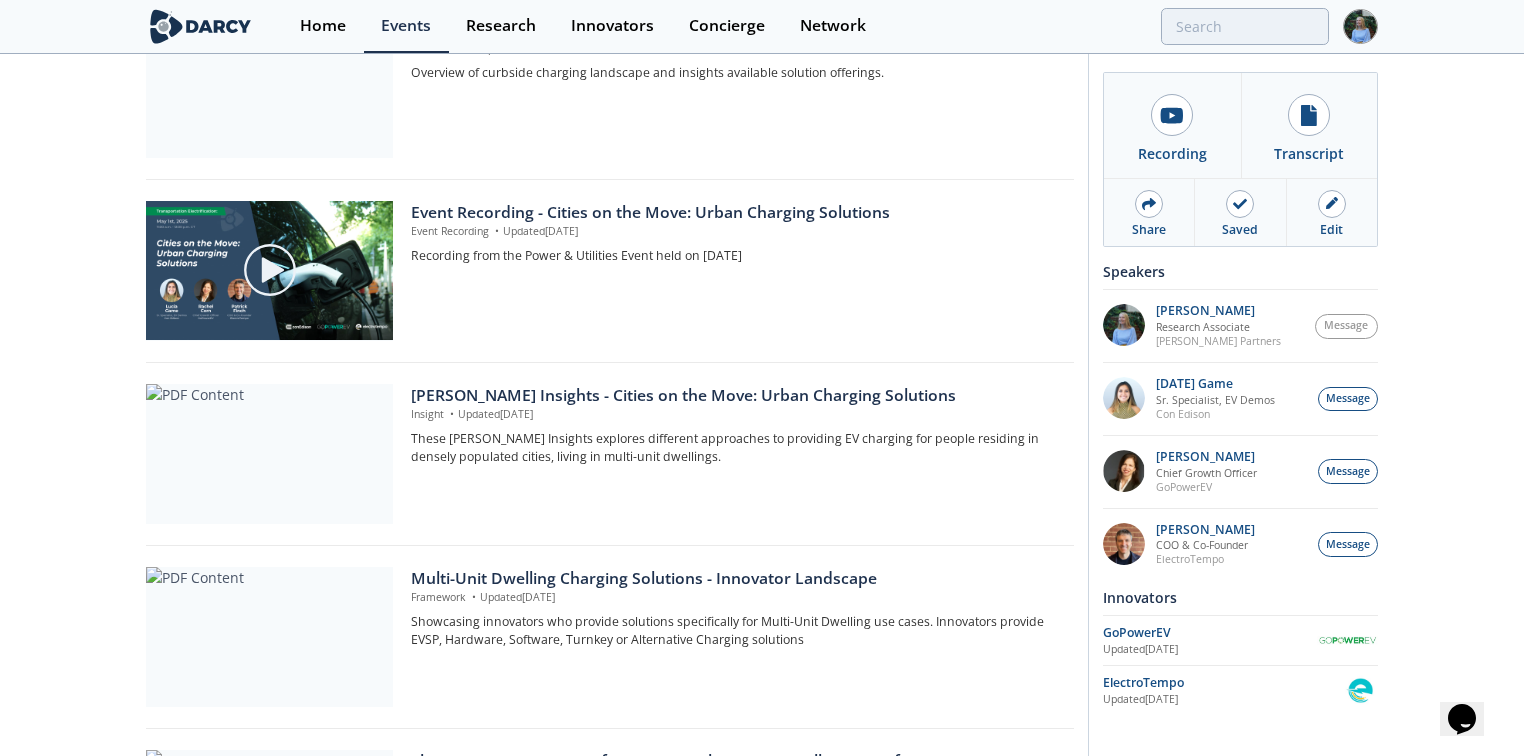 scroll, scrollTop: 400, scrollLeft: 0, axis: vertical 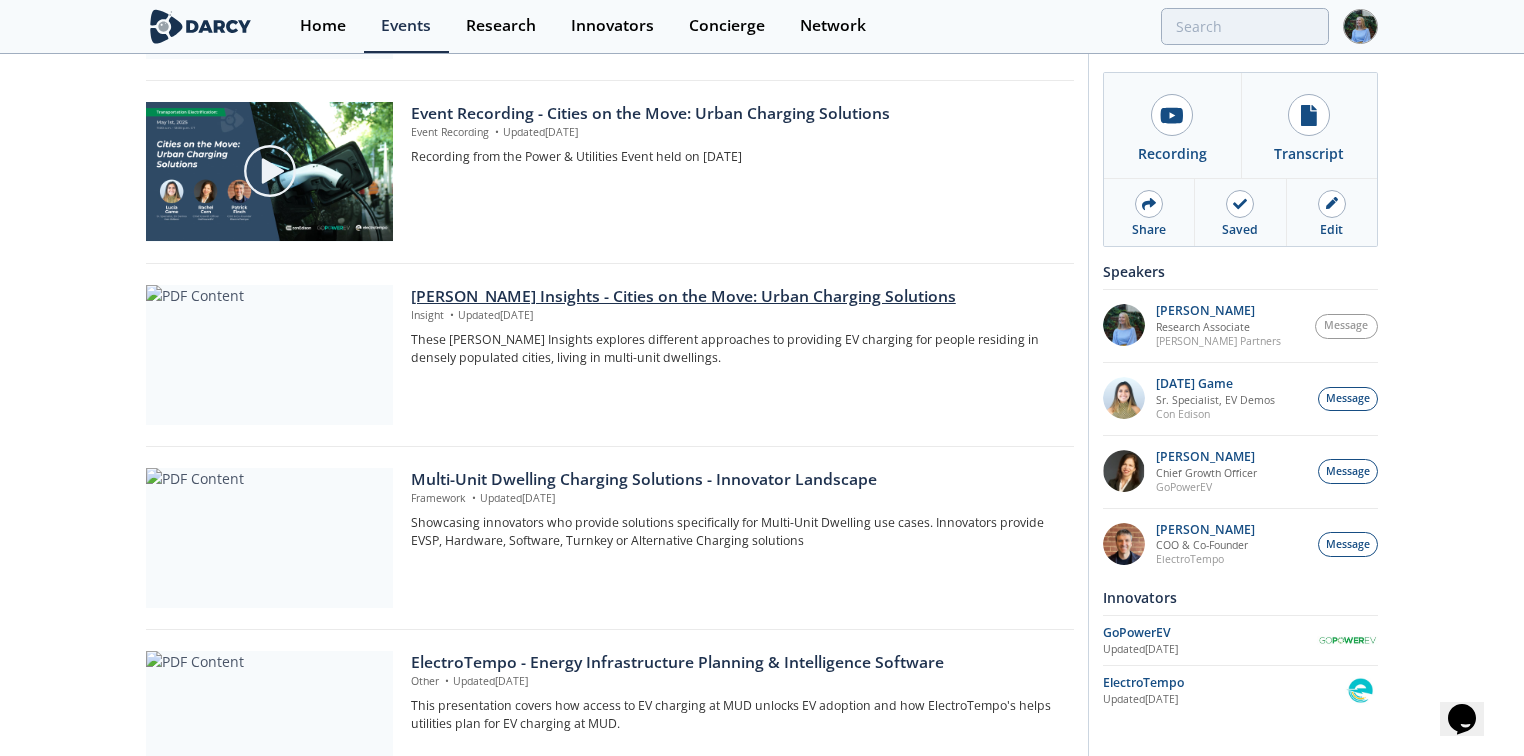 click on "[PERSON_NAME] Insights - Cities on the Move: Urban Charging Solutions" at bounding box center [735, 297] 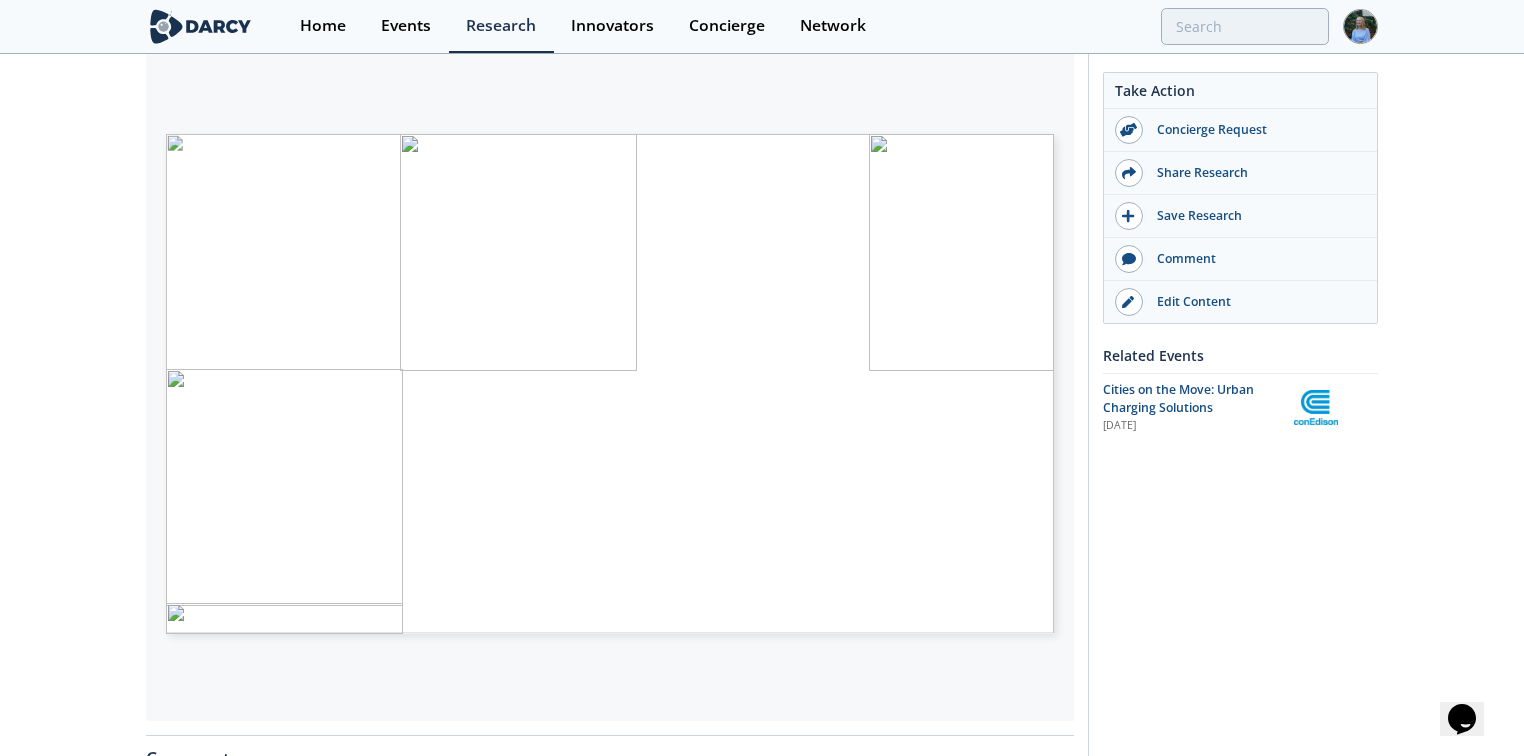 scroll, scrollTop: 320, scrollLeft: 0, axis: vertical 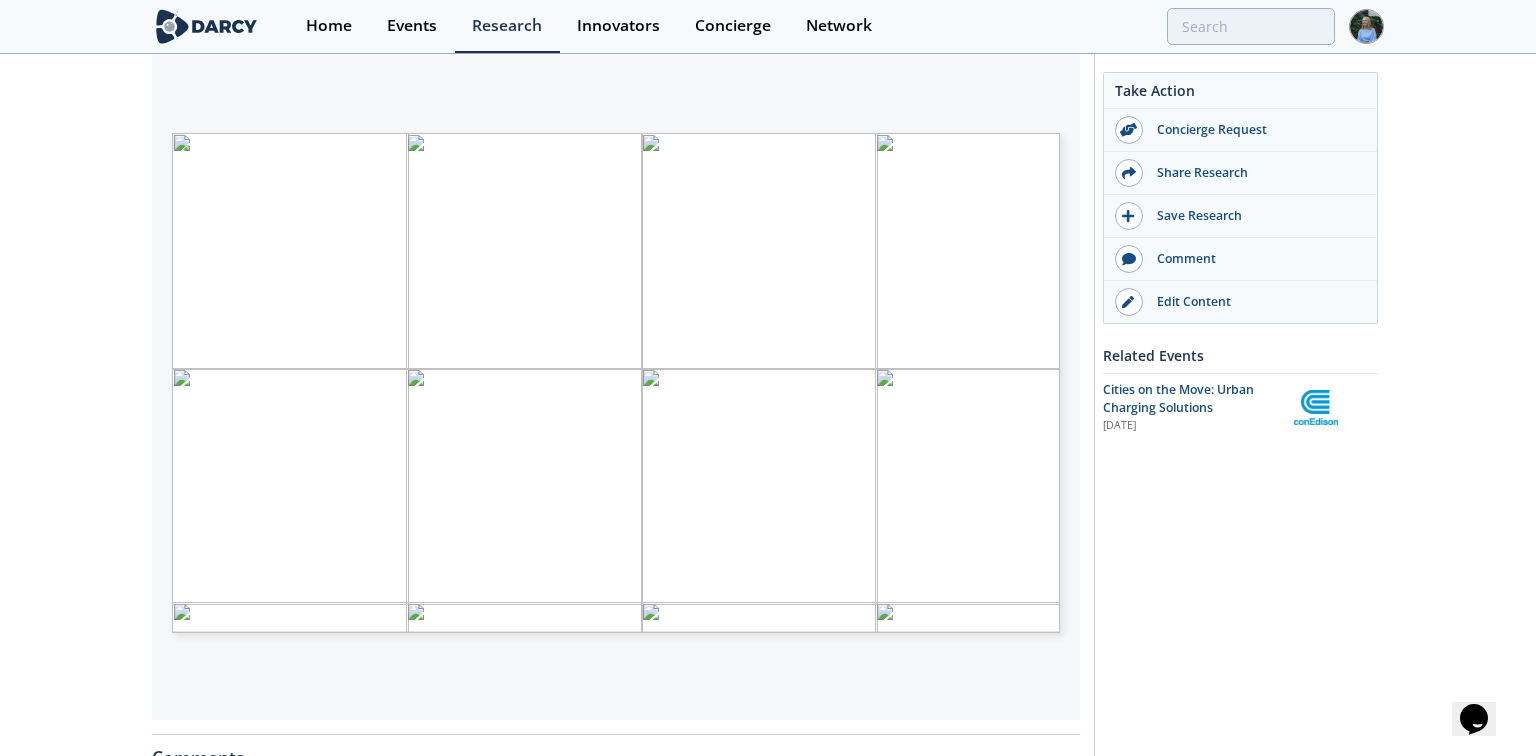 type on "2" 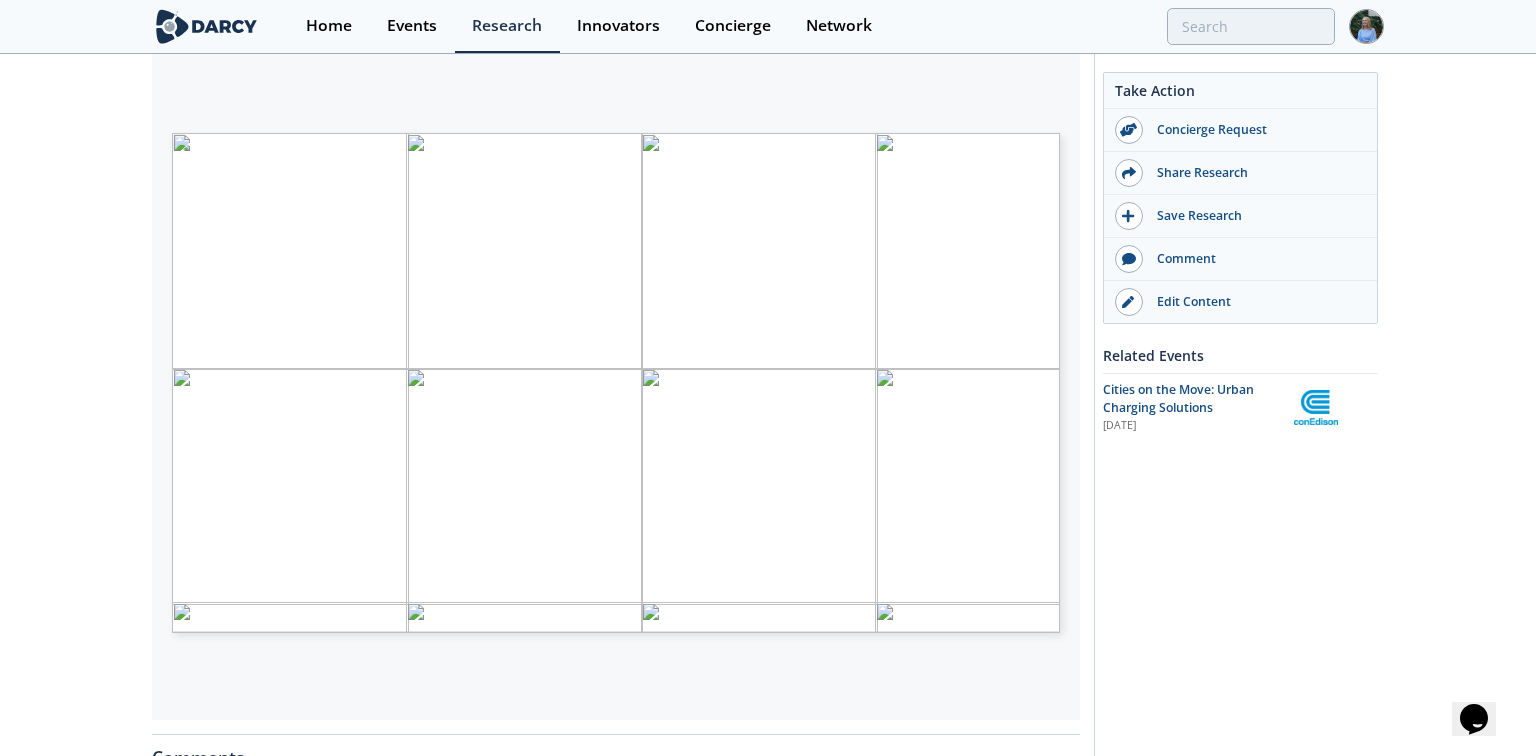 type on "3" 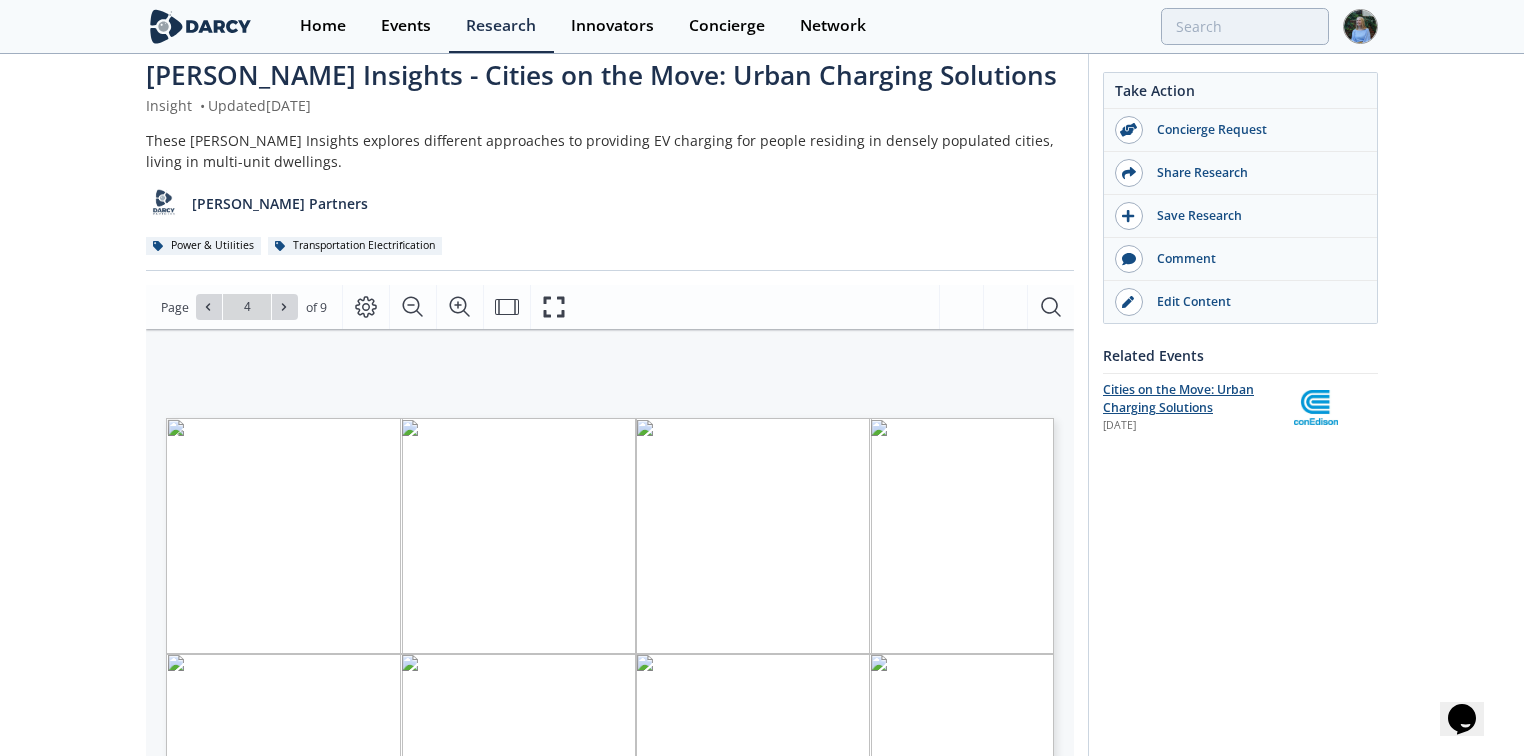 scroll, scrollTop: 0, scrollLeft: 0, axis: both 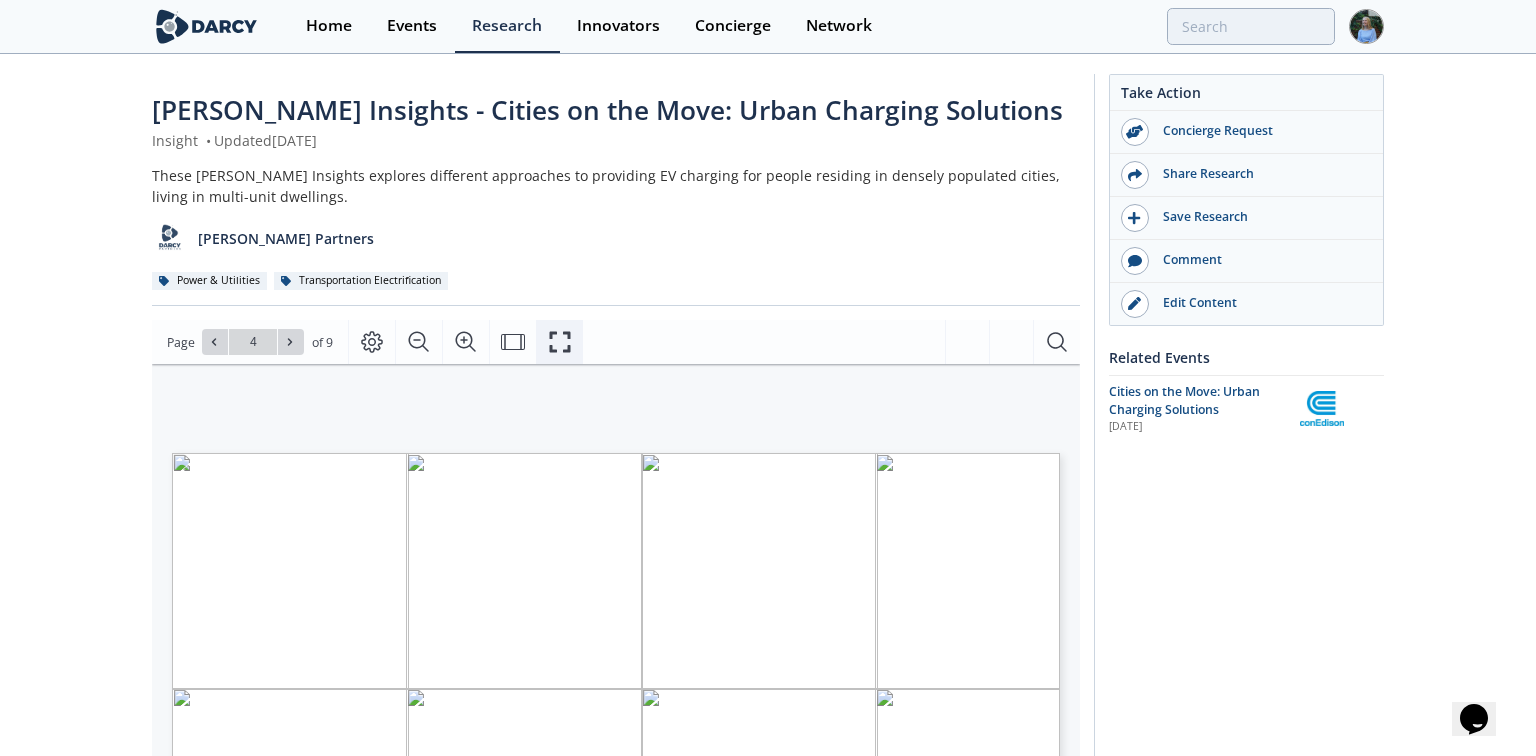 click 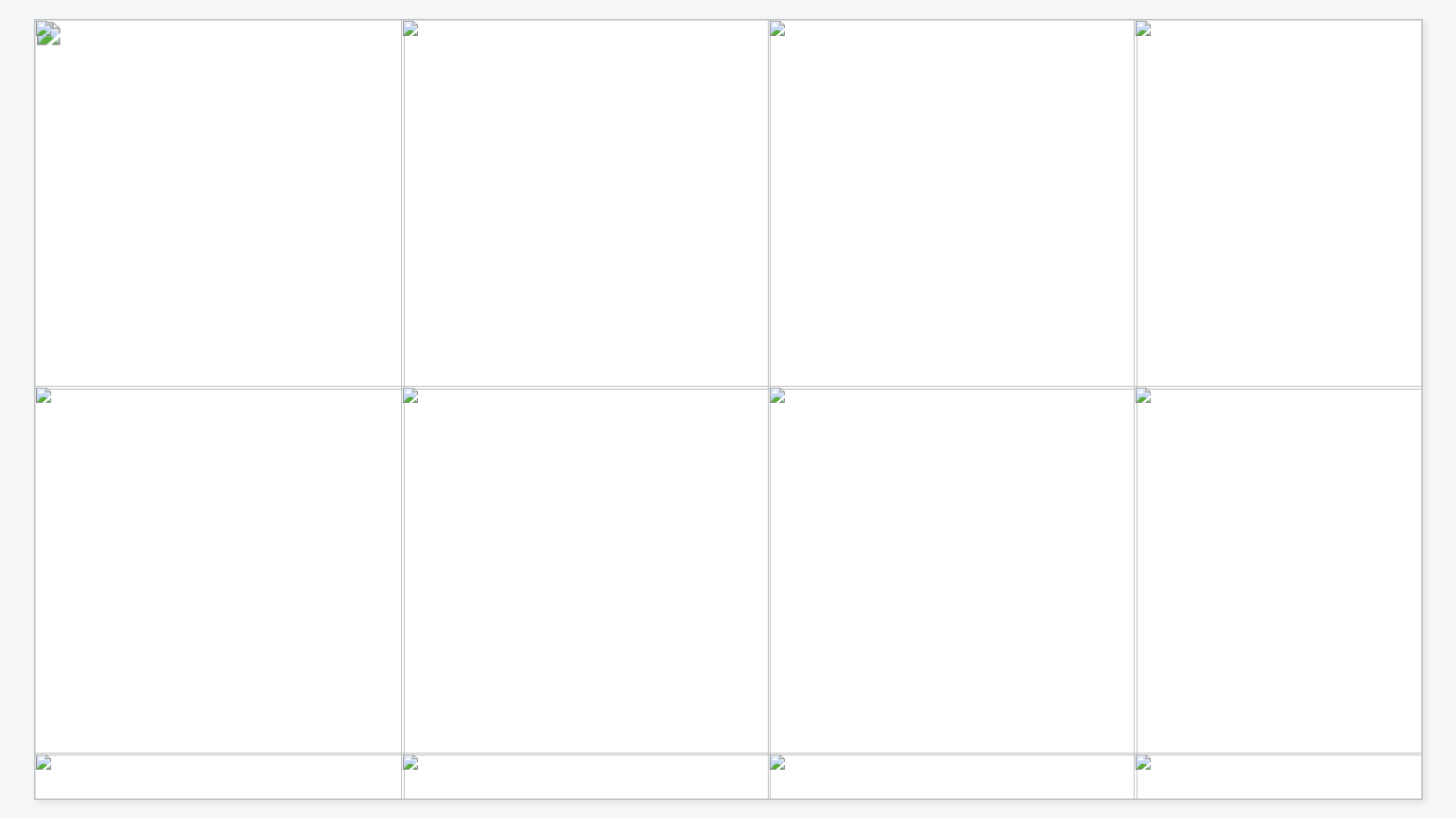 click on "RMI" at bounding box center [261, 770] 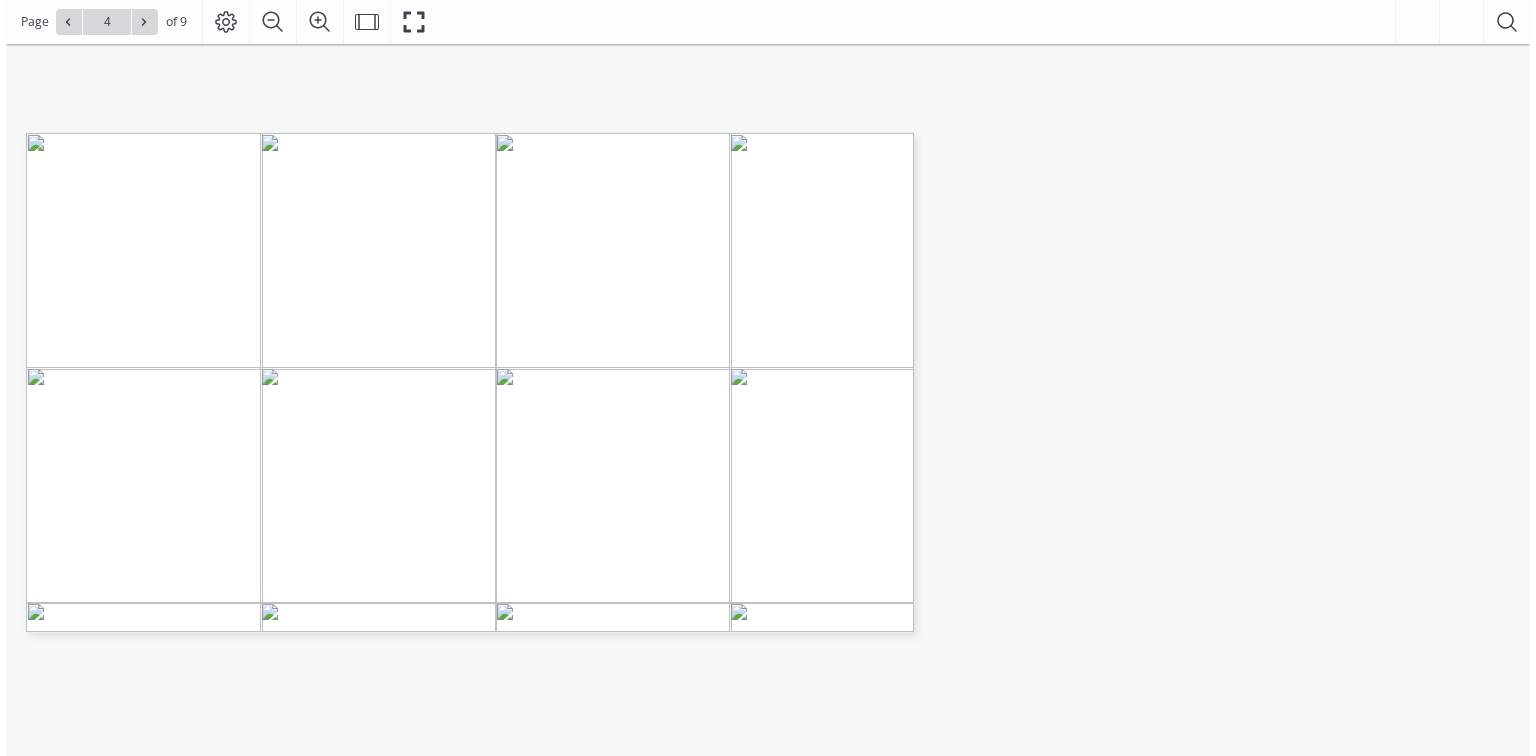 scroll, scrollTop: 240, scrollLeft: 0, axis: vertical 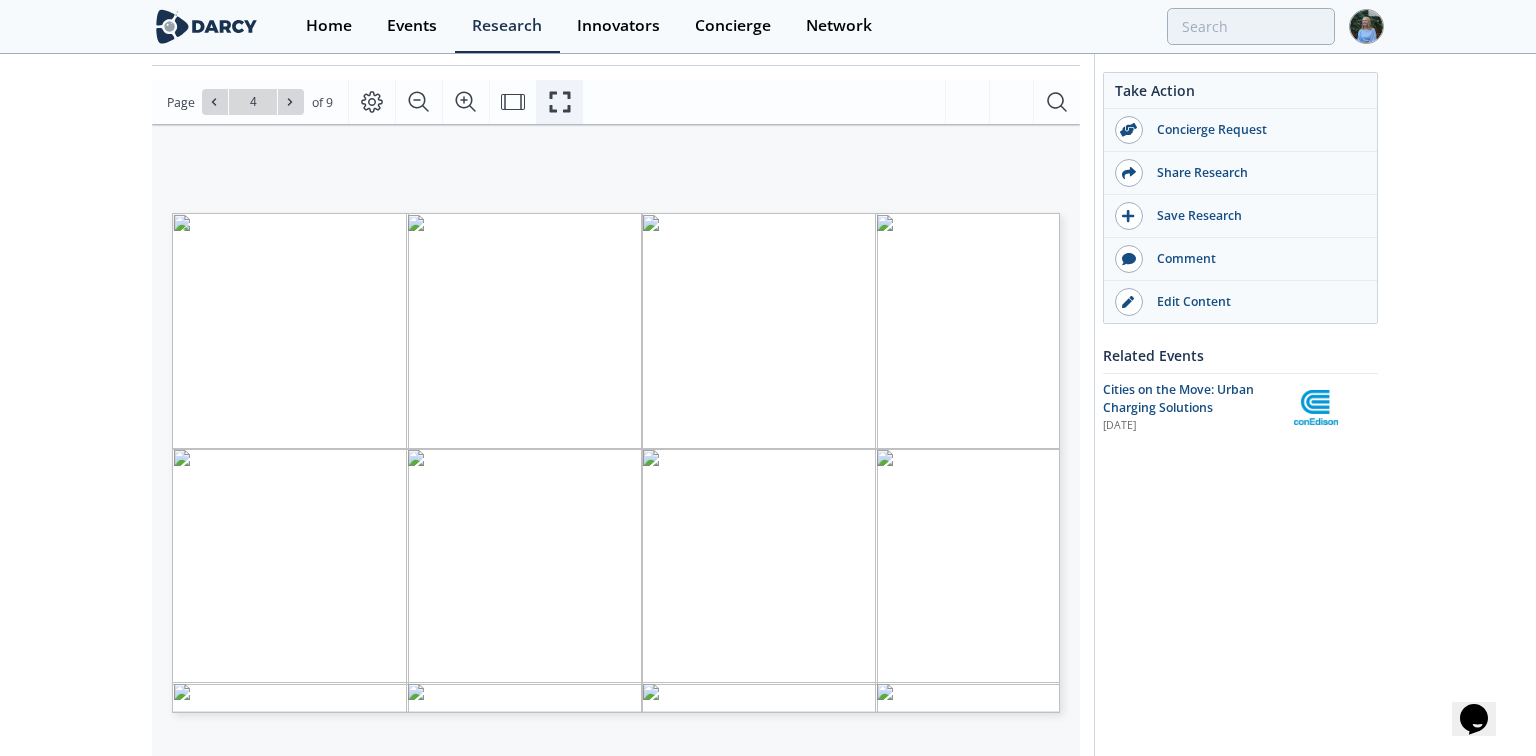click 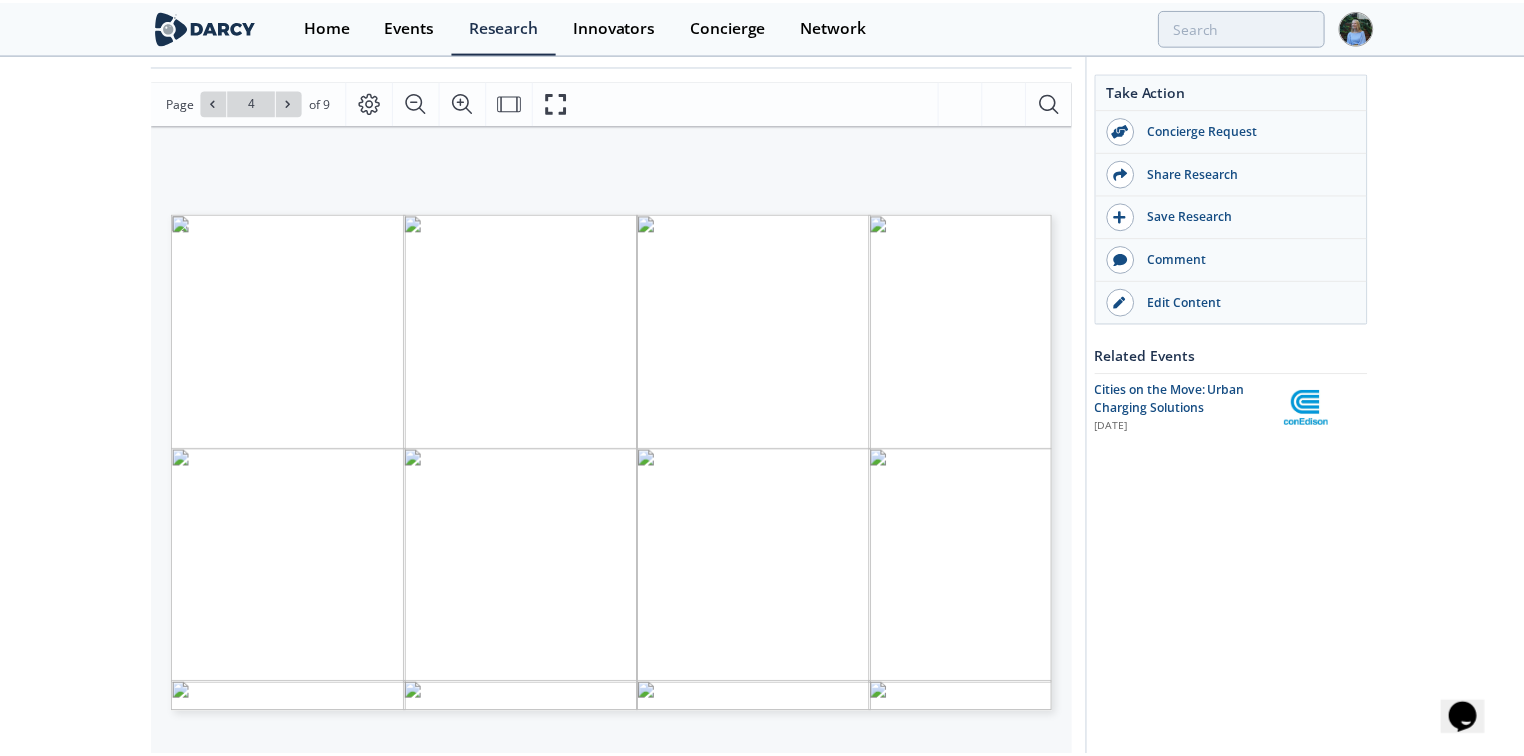 scroll, scrollTop: 0, scrollLeft: 0, axis: both 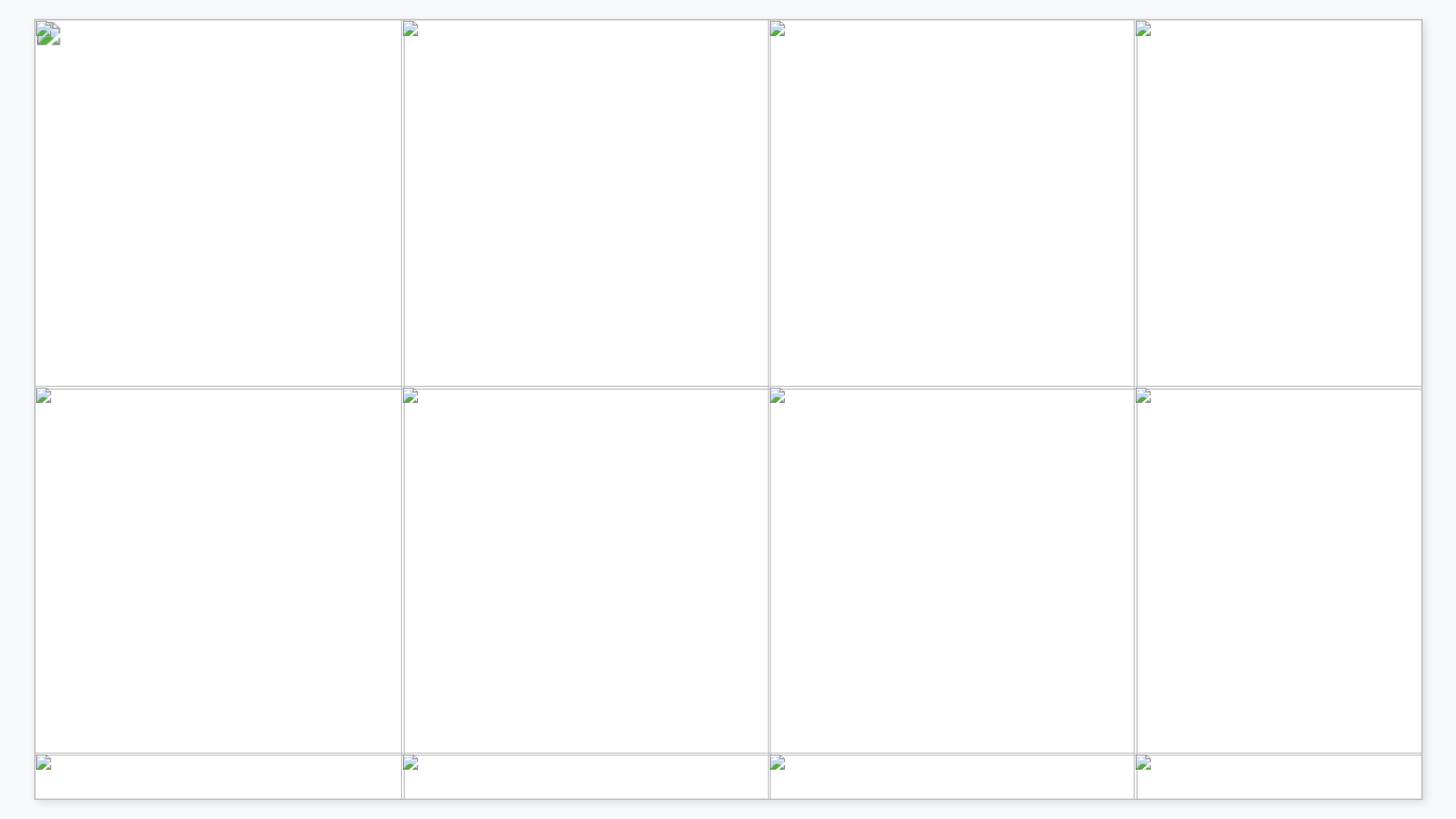 click on "ICCT" at bounding box center (149, 770) 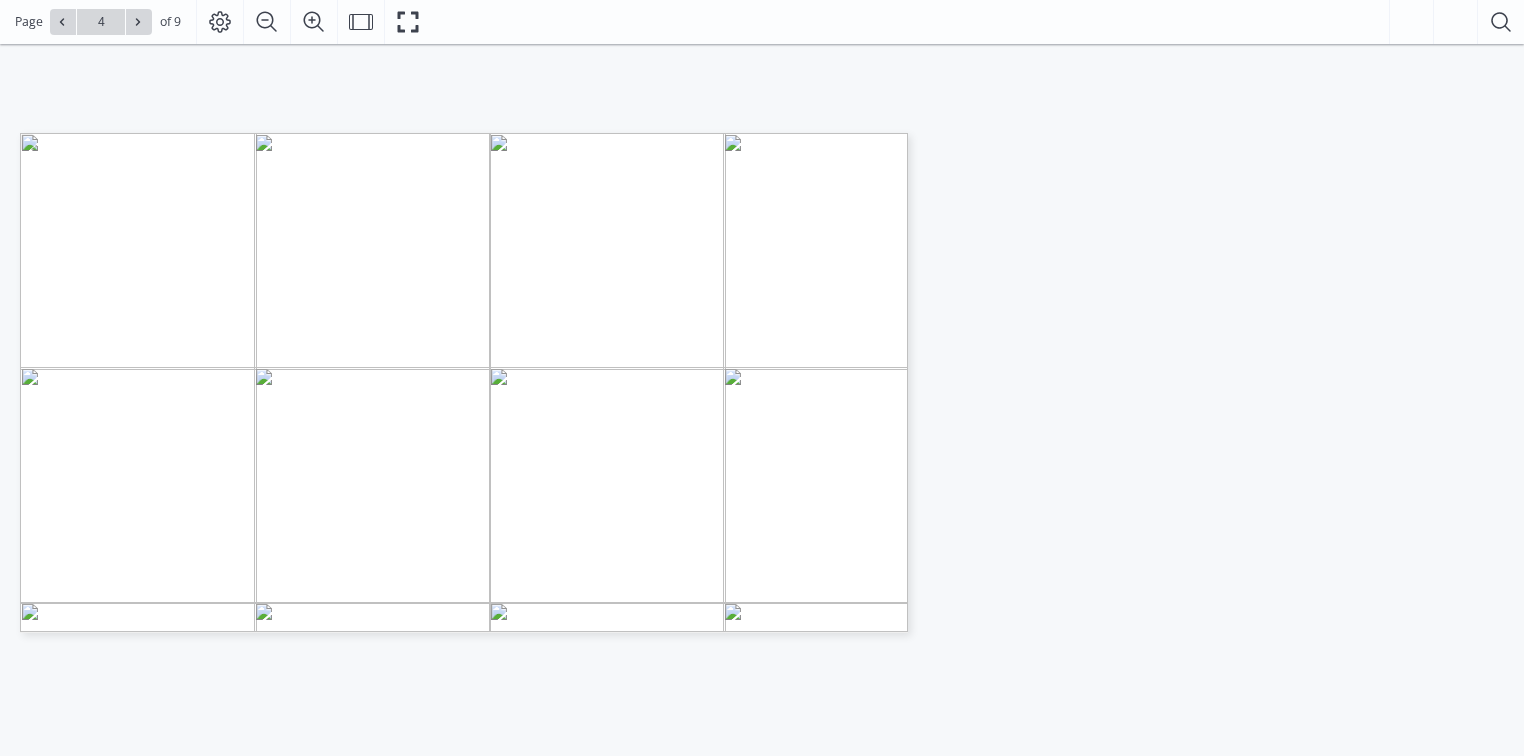 scroll, scrollTop: 400, scrollLeft: 0, axis: vertical 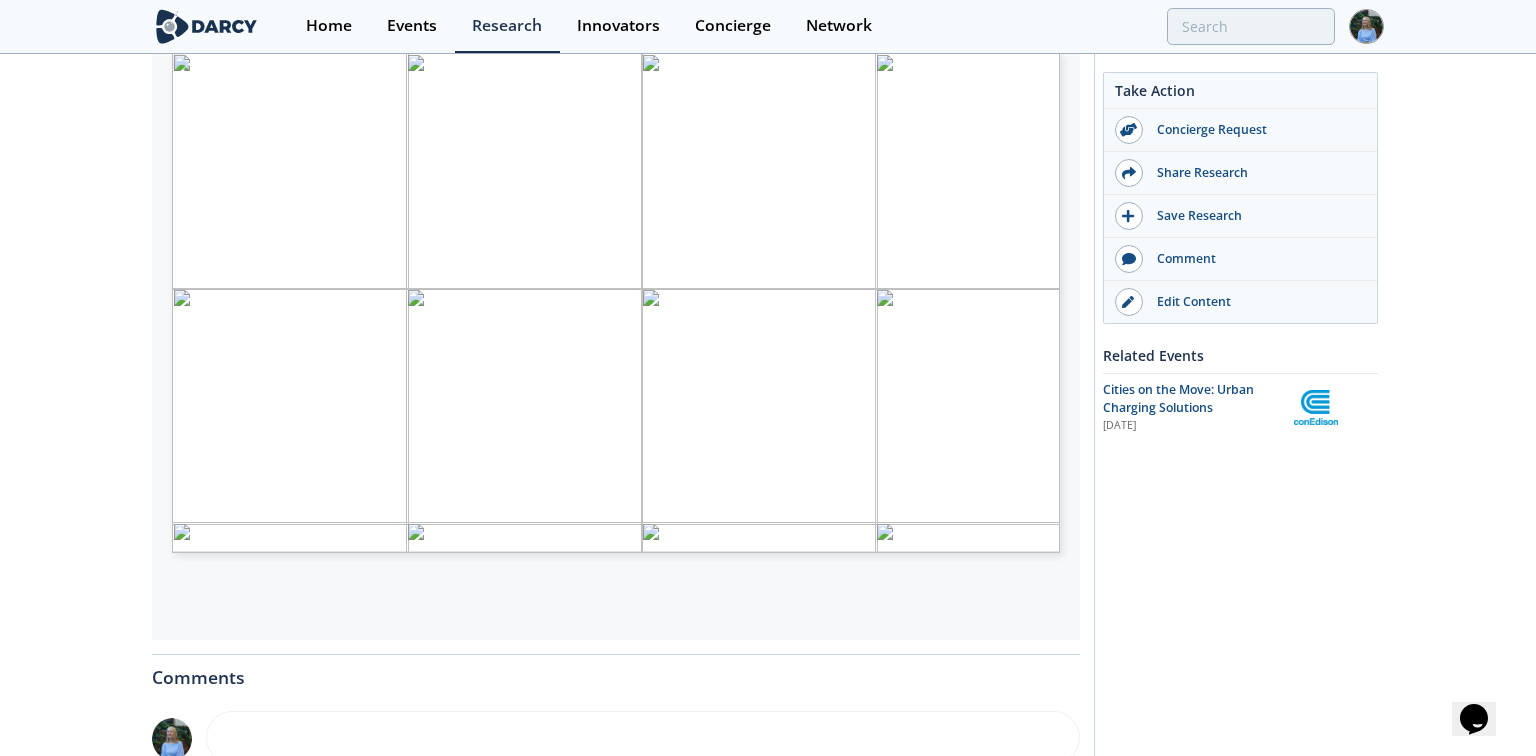 type on "4" 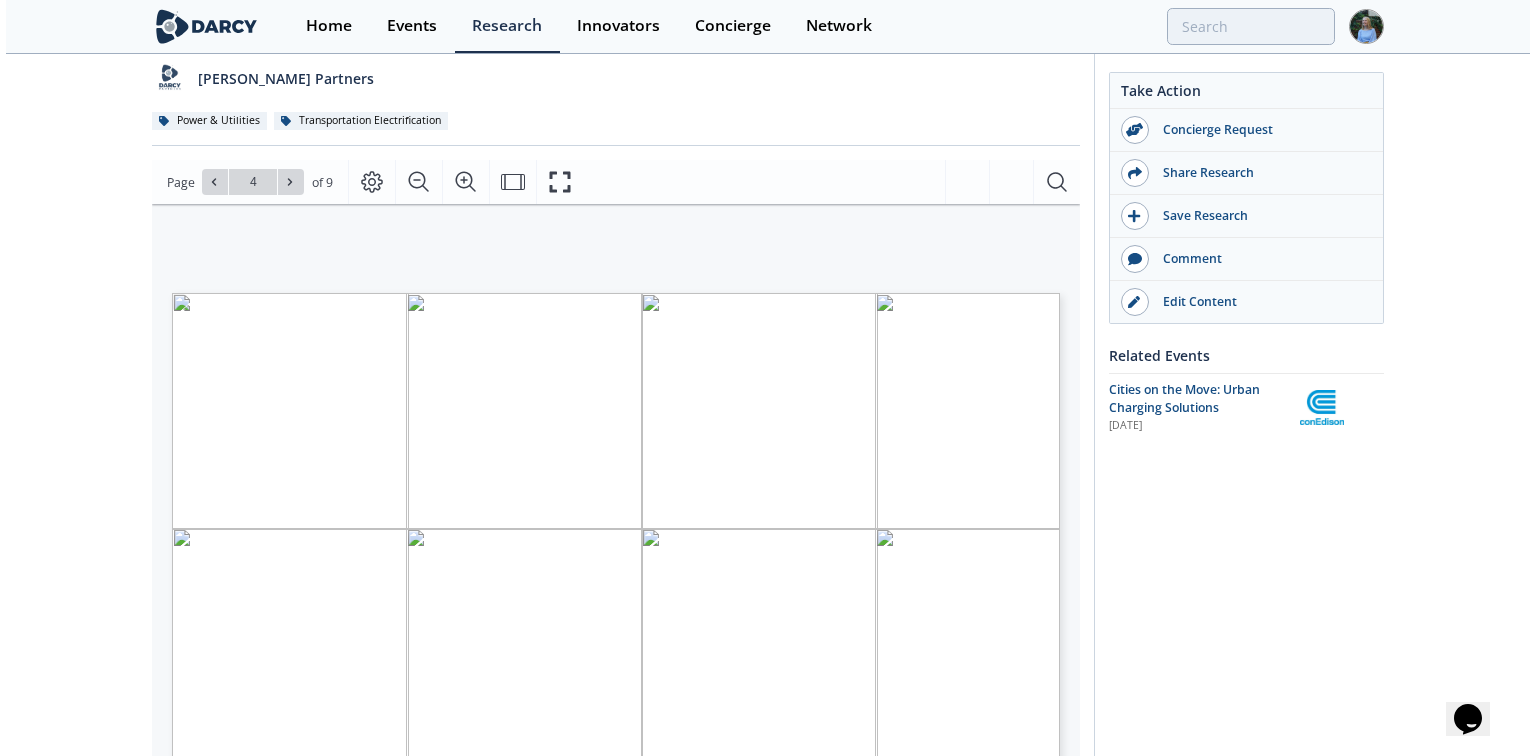 scroll, scrollTop: 160, scrollLeft: 0, axis: vertical 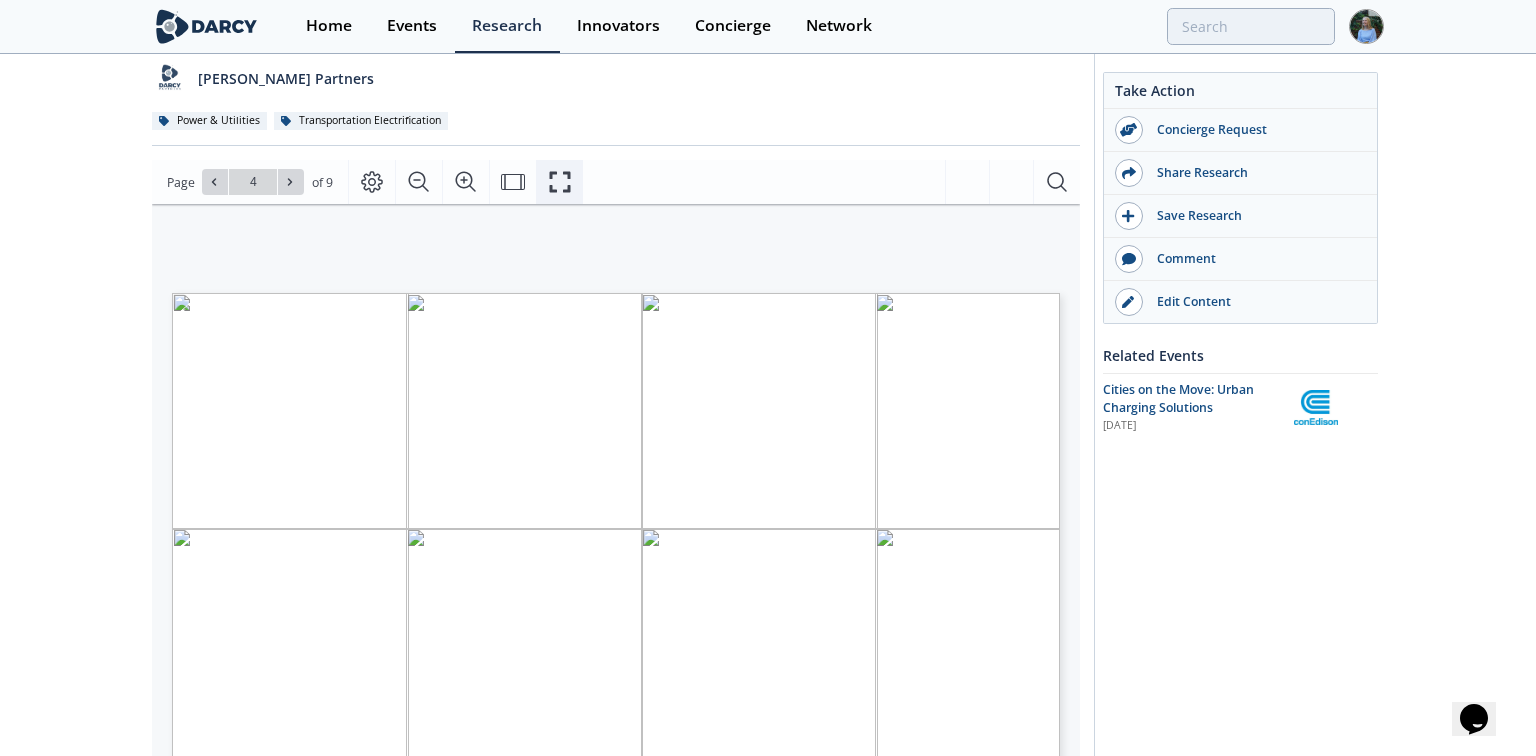 click at bounding box center (559, 182) 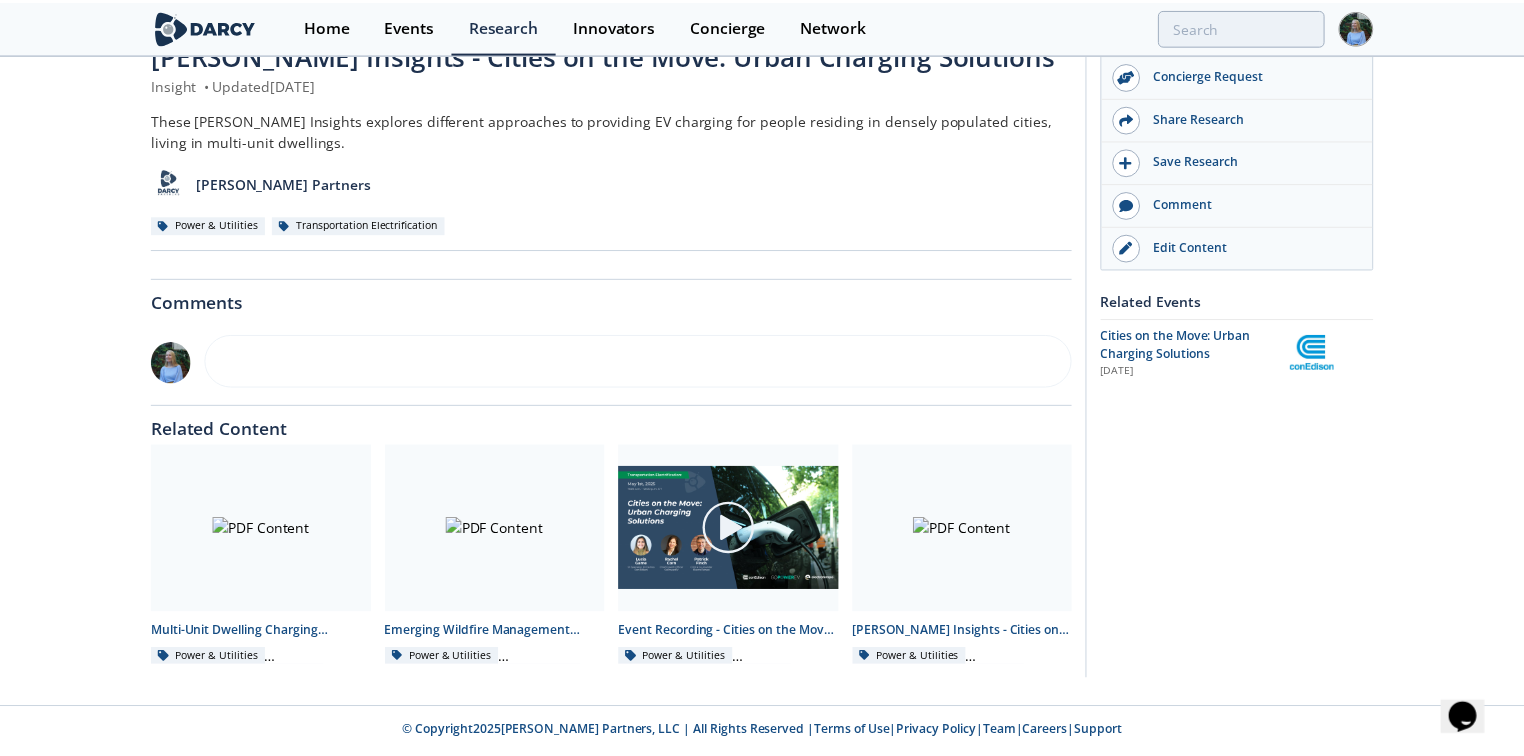 scroll, scrollTop: 0, scrollLeft: 0, axis: both 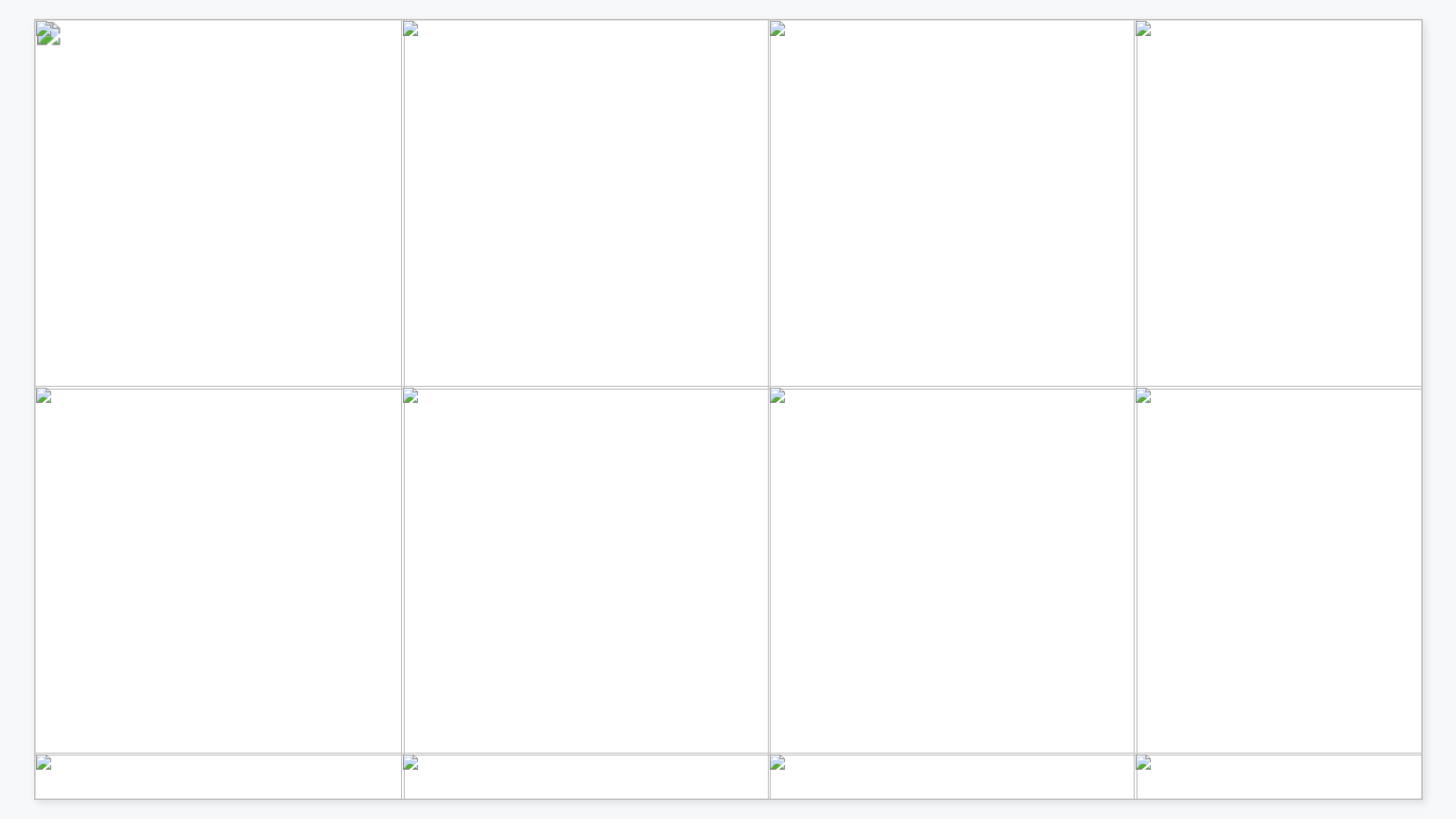 click on "US DOT" at bounding box center [307, 770] 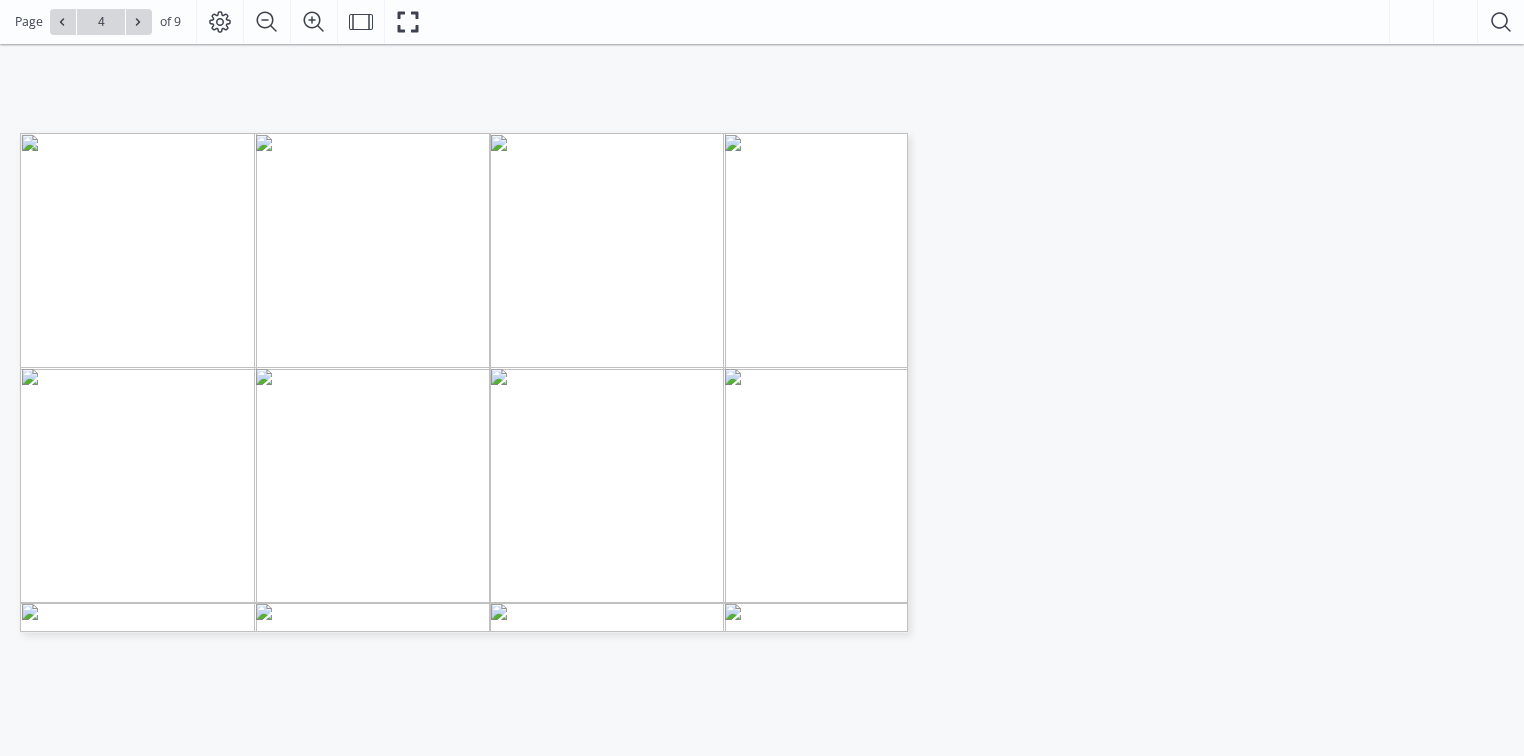 scroll, scrollTop: 320, scrollLeft: 0, axis: vertical 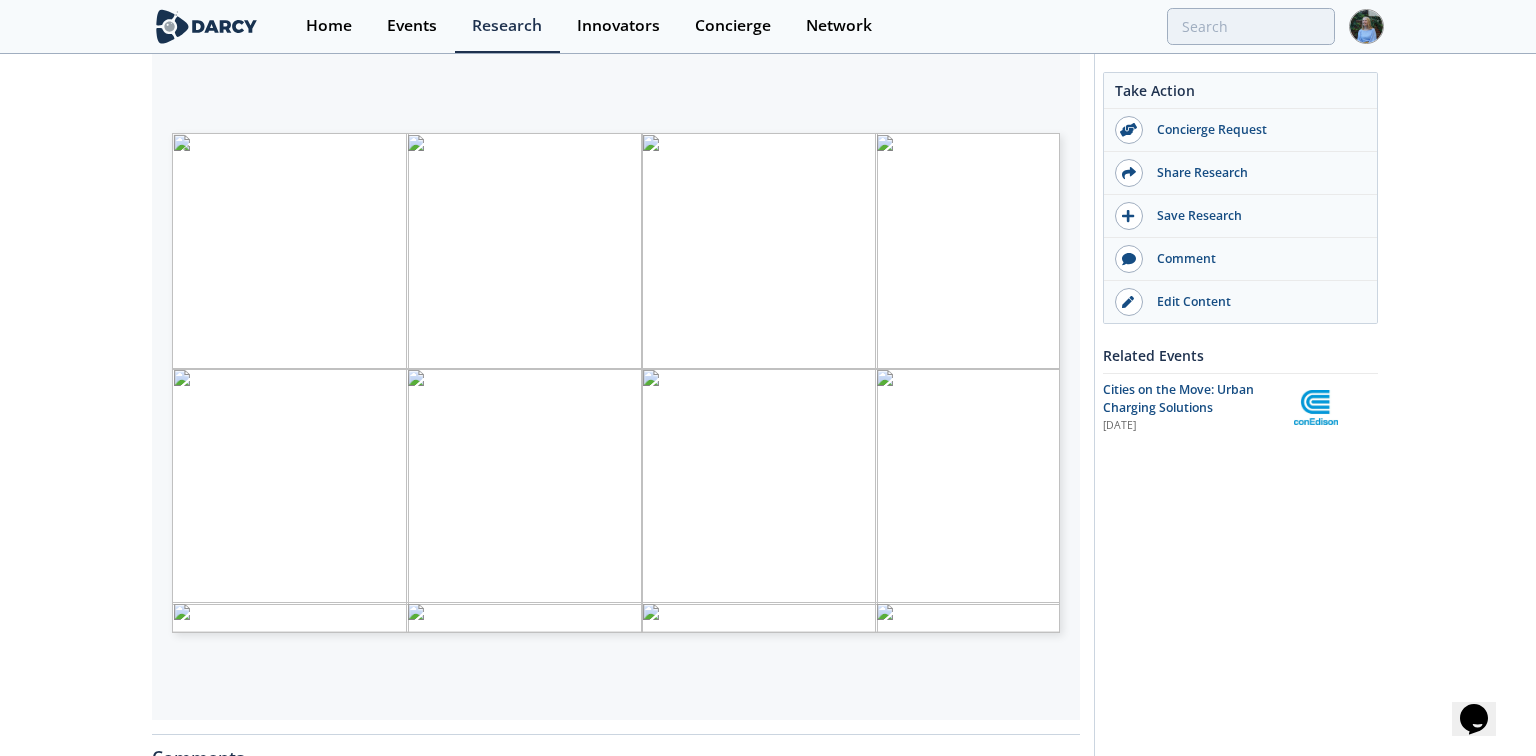 type on "5" 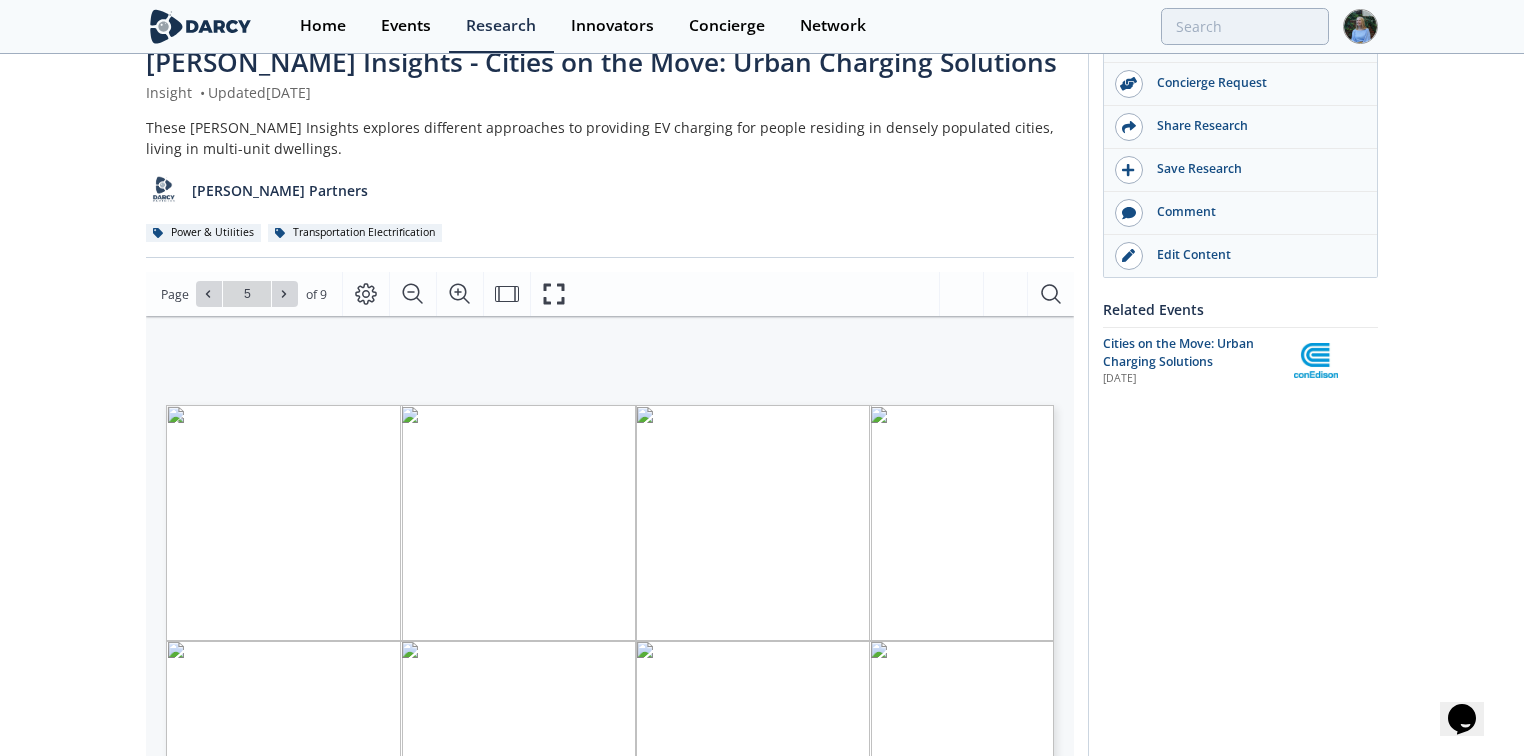 scroll, scrollTop: 0, scrollLeft: 0, axis: both 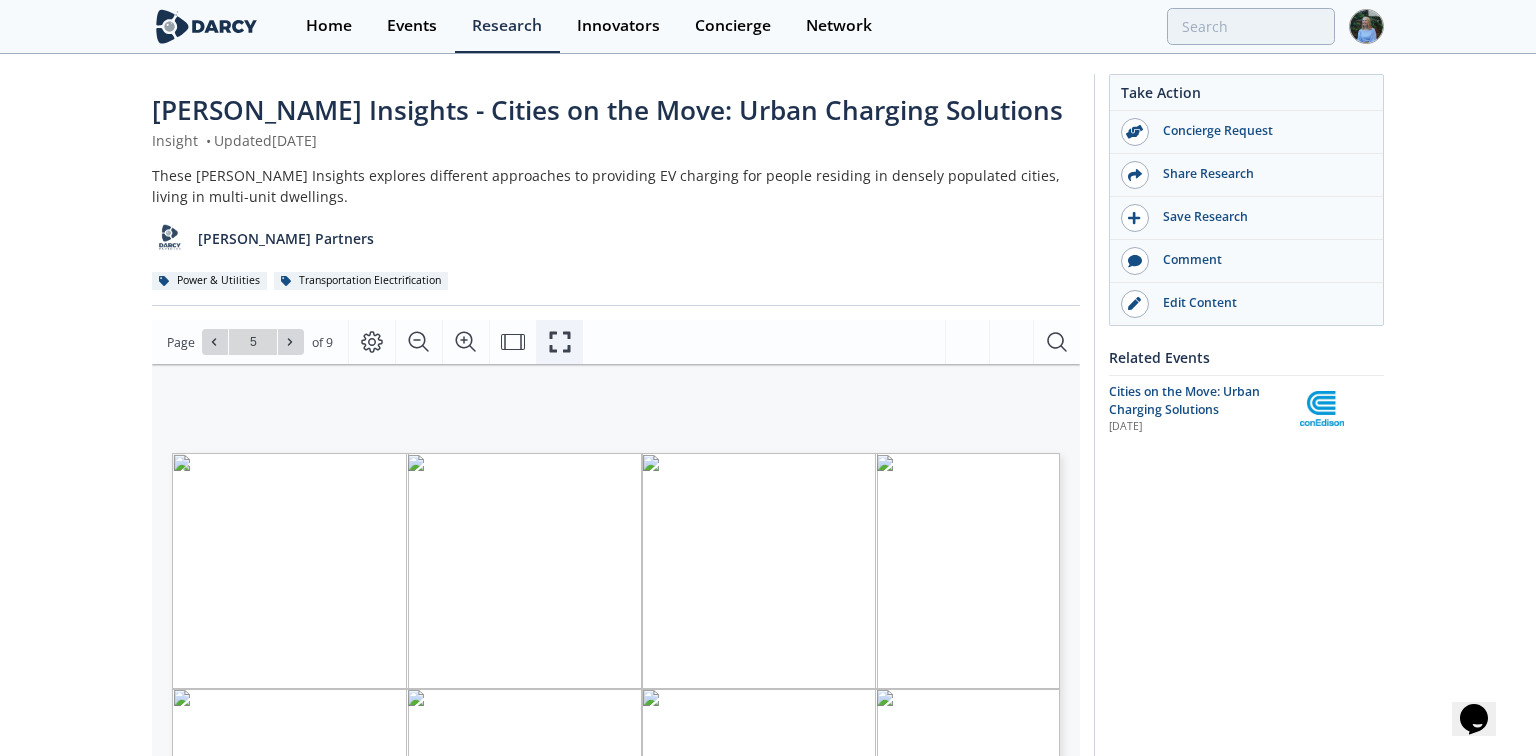 click at bounding box center (559, 342) 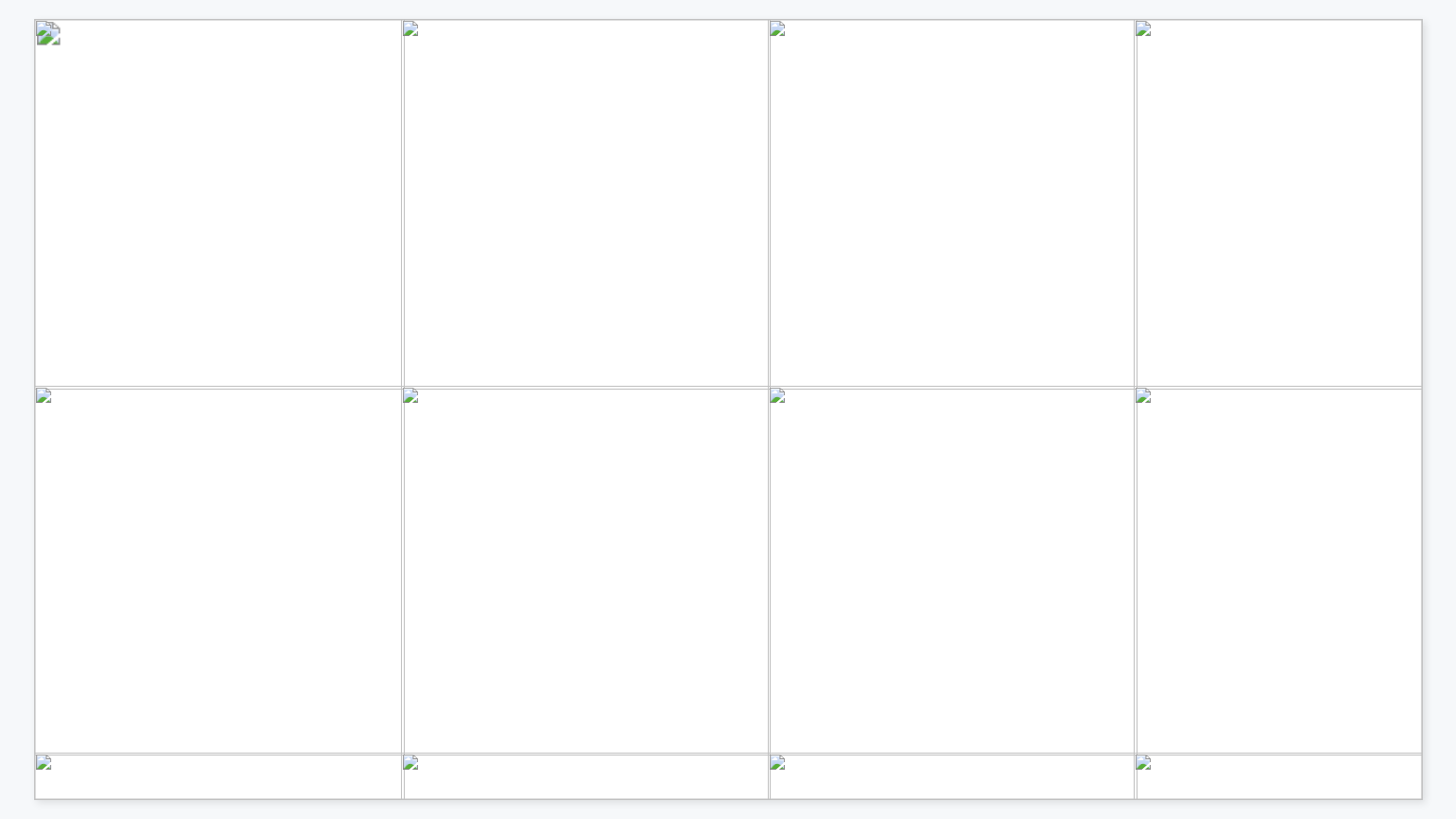 click on "Atlas" at bounding box center [148, 770] 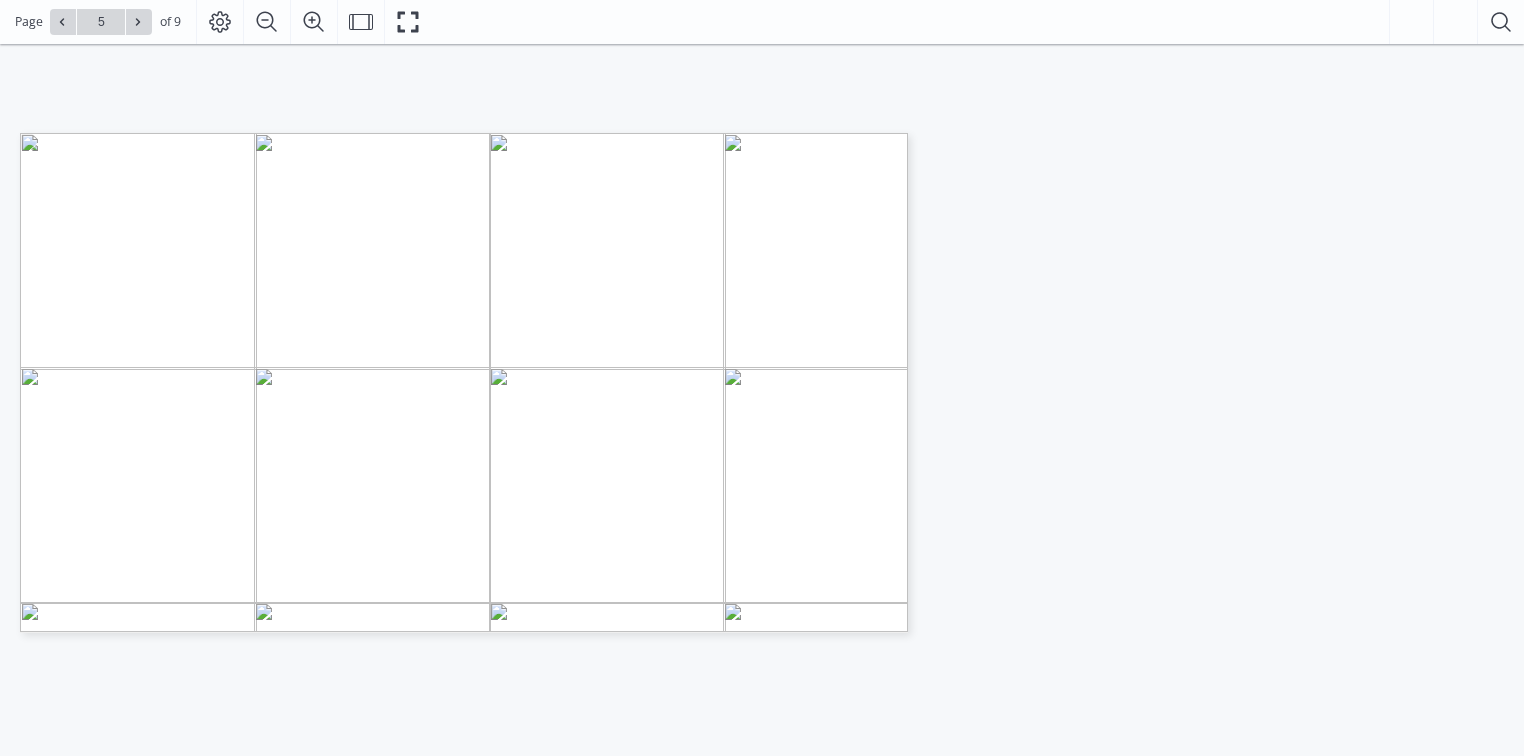 scroll, scrollTop: 480, scrollLeft: 0, axis: vertical 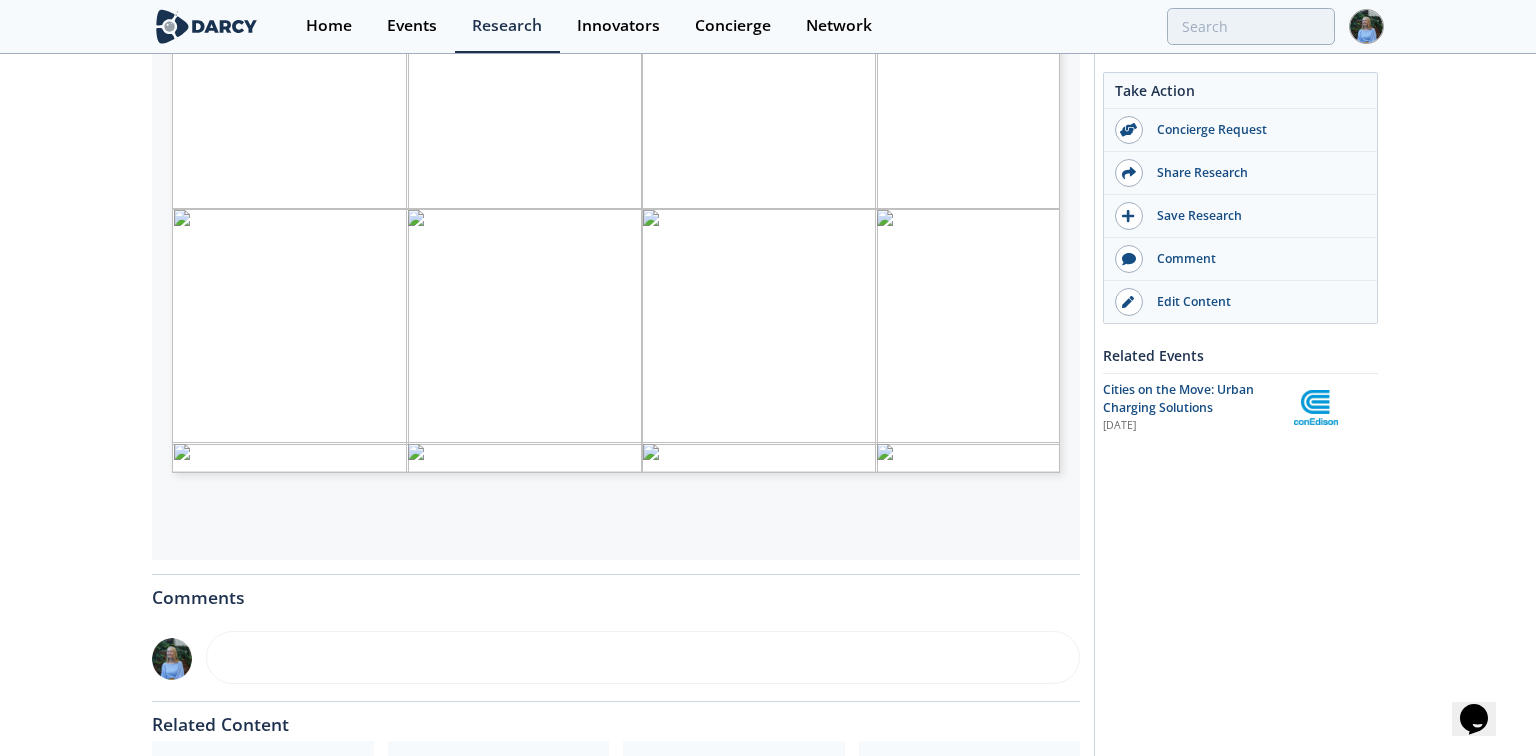 type on "2" 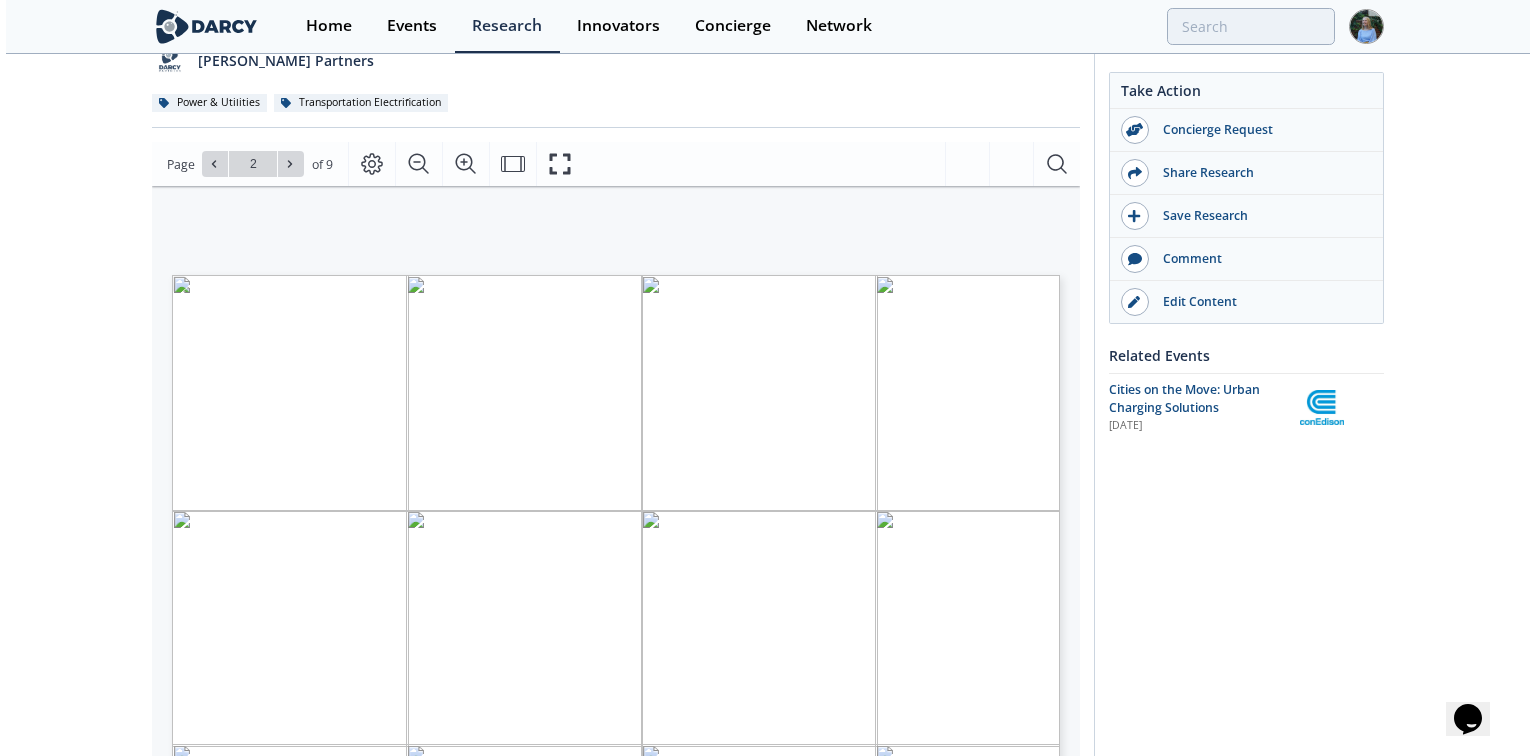 scroll, scrollTop: 160, scrollLeft: 0, axis: vertical 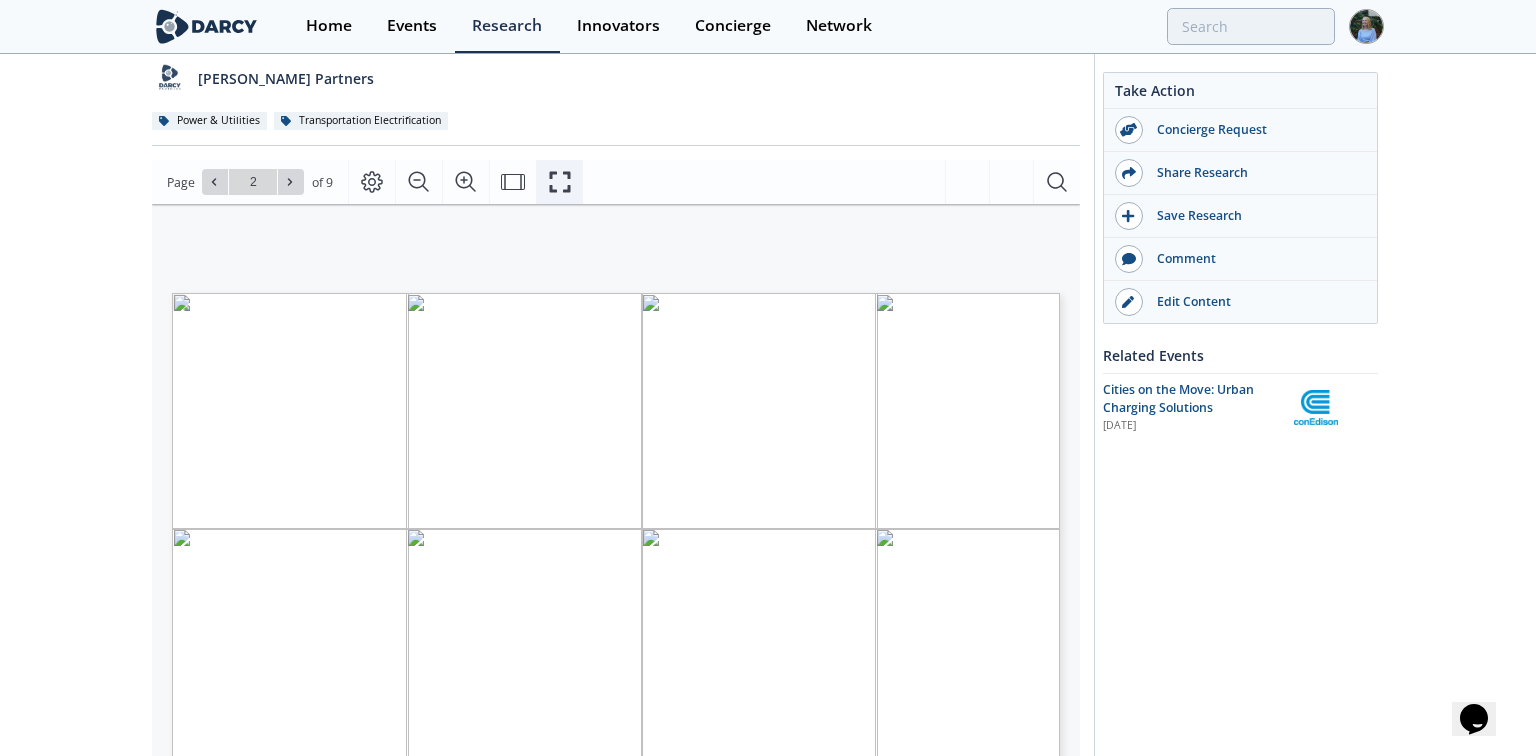 drag, startPoint x: 543, startPoint y: 177, endPoint x: 543, endPoint y: 247, distance: 70 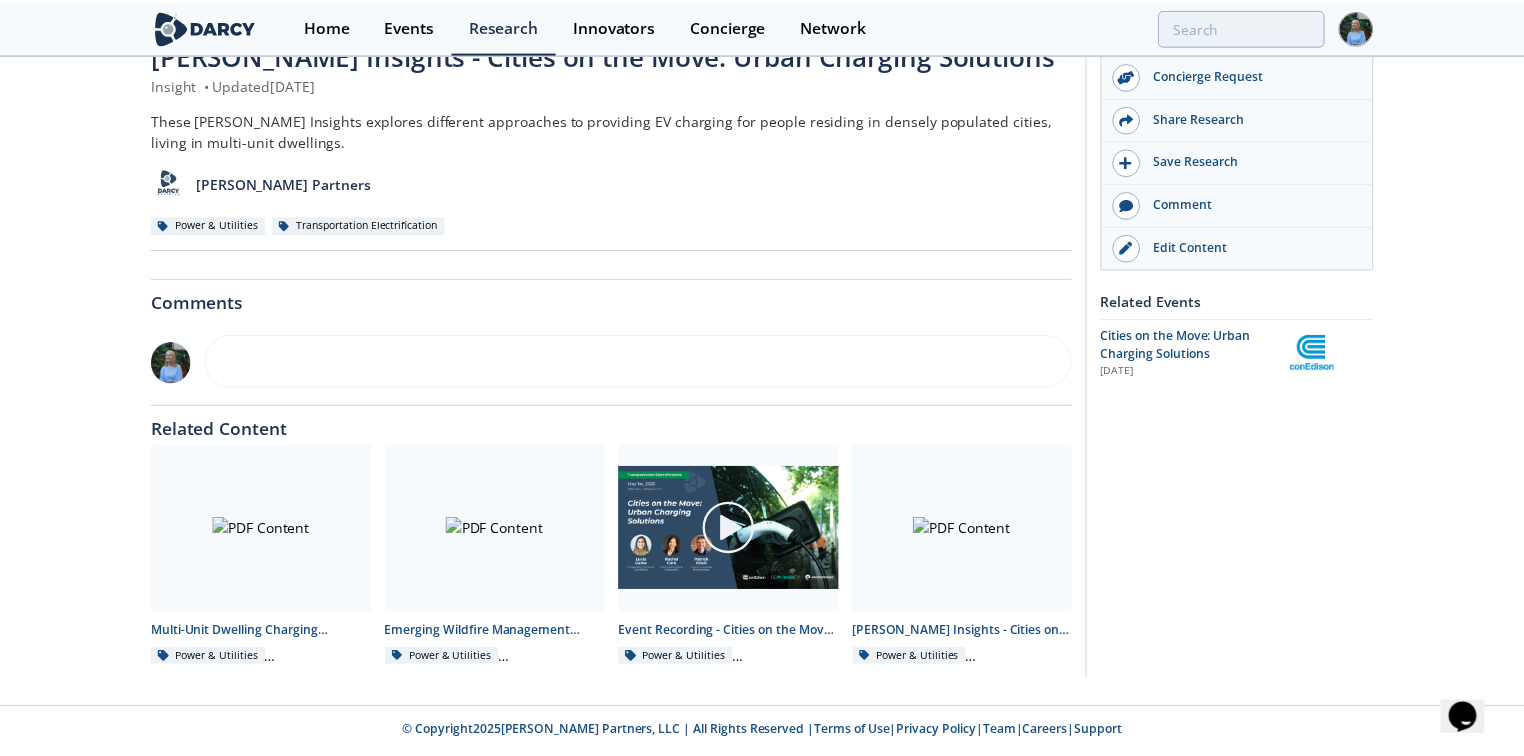 scroll, scrollTop: 0, scrollLeft: 0, axis: both 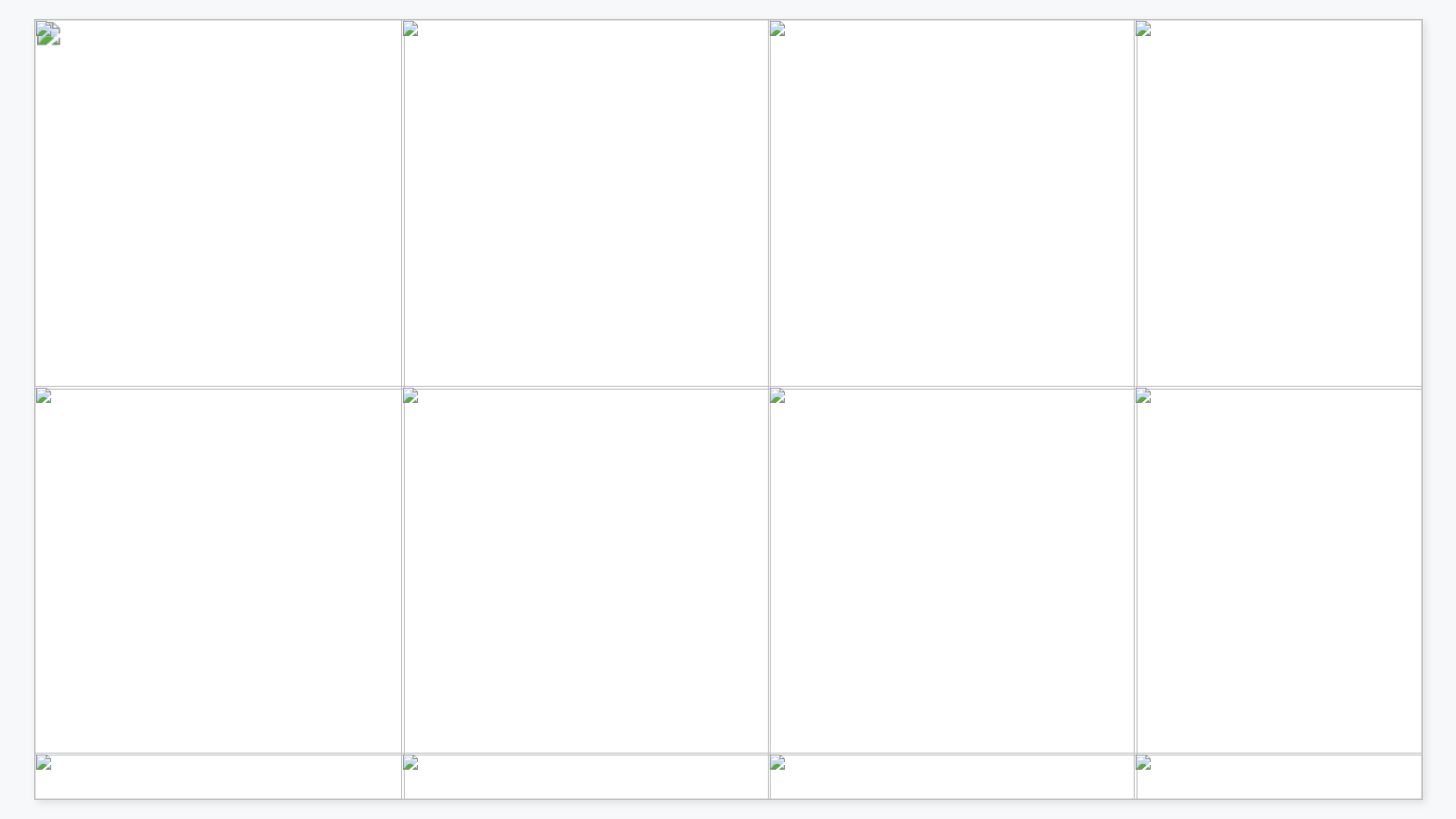 click on "NMHC" at bounding box center [386, 775] 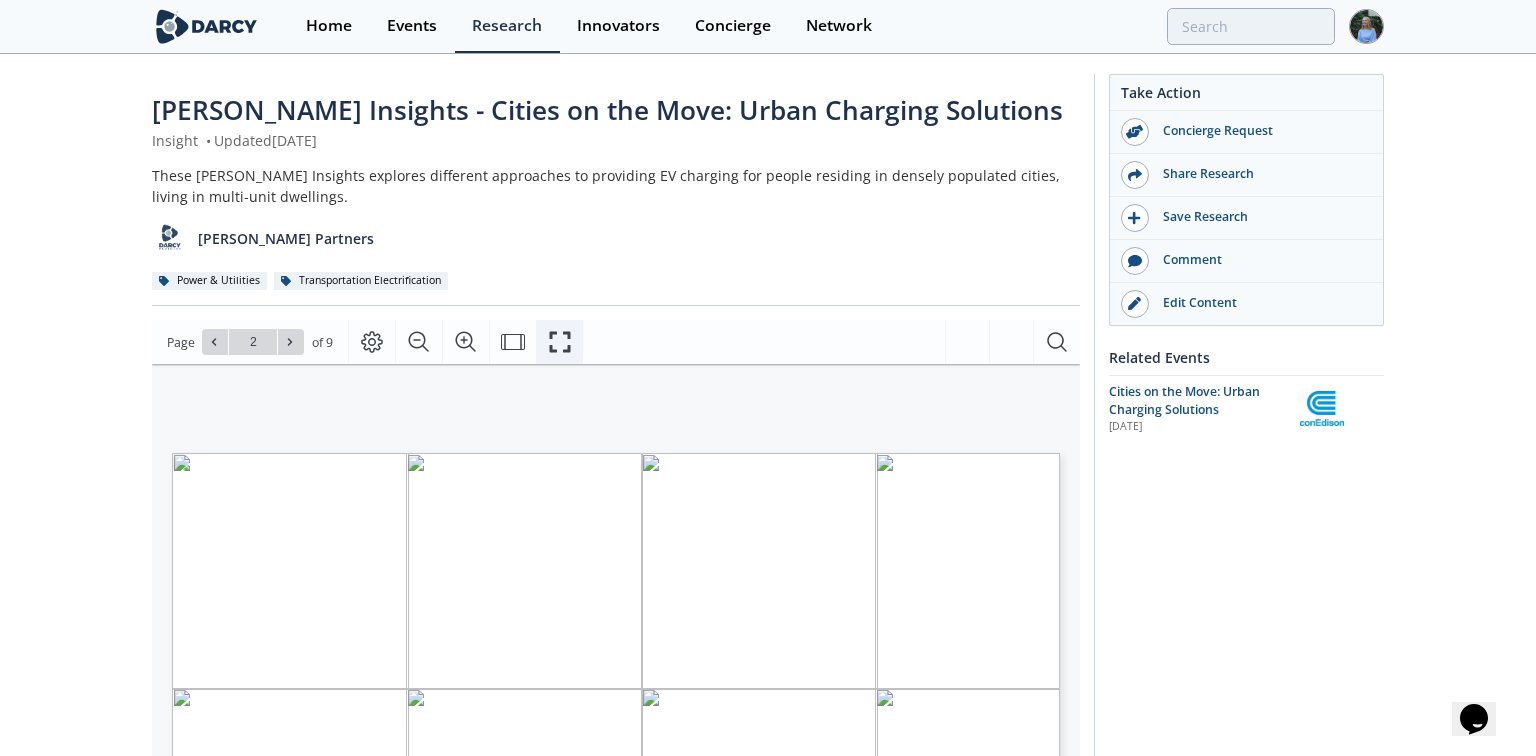 click 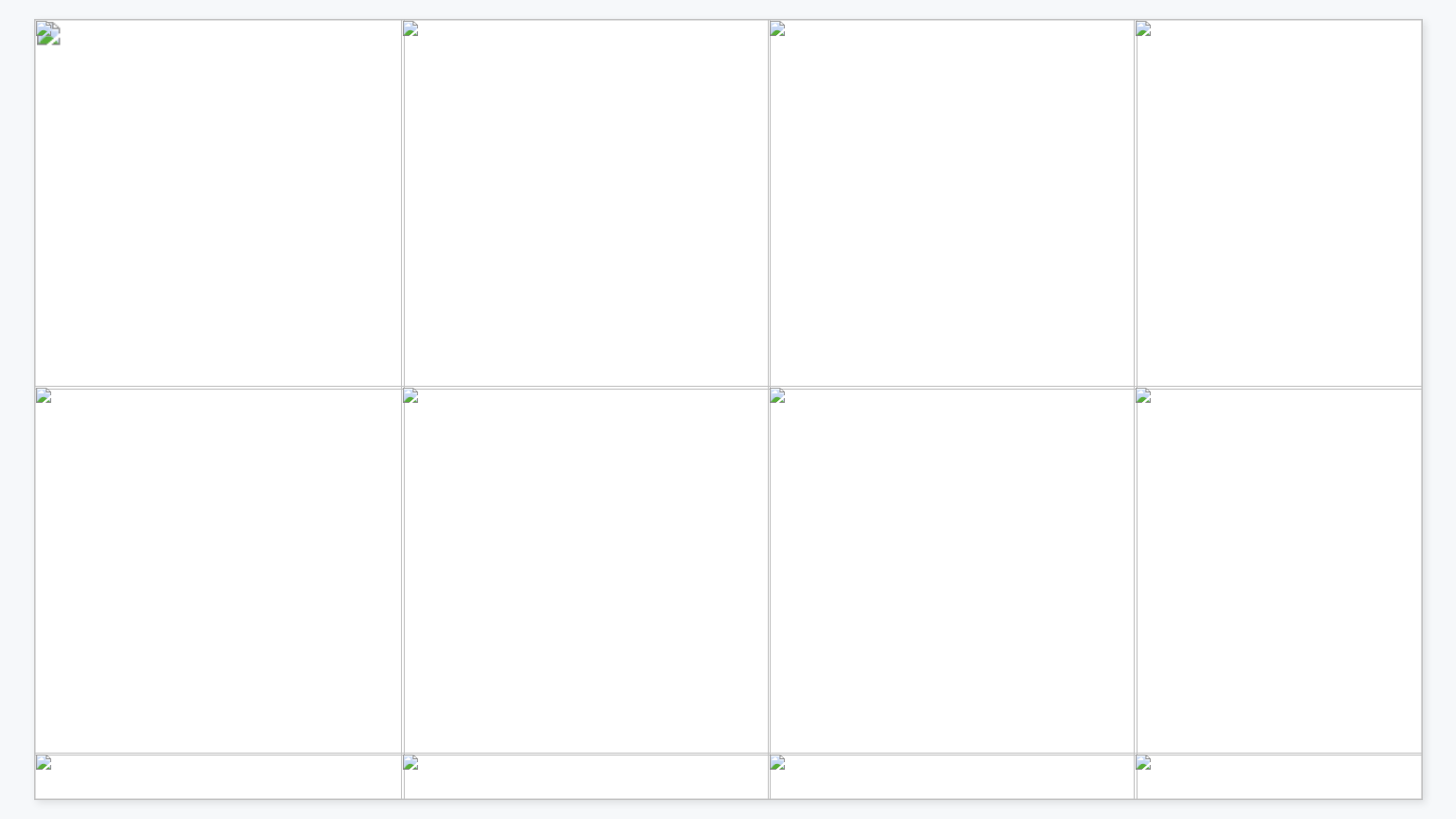 click on "NREL" at bounding box center [431, 775] 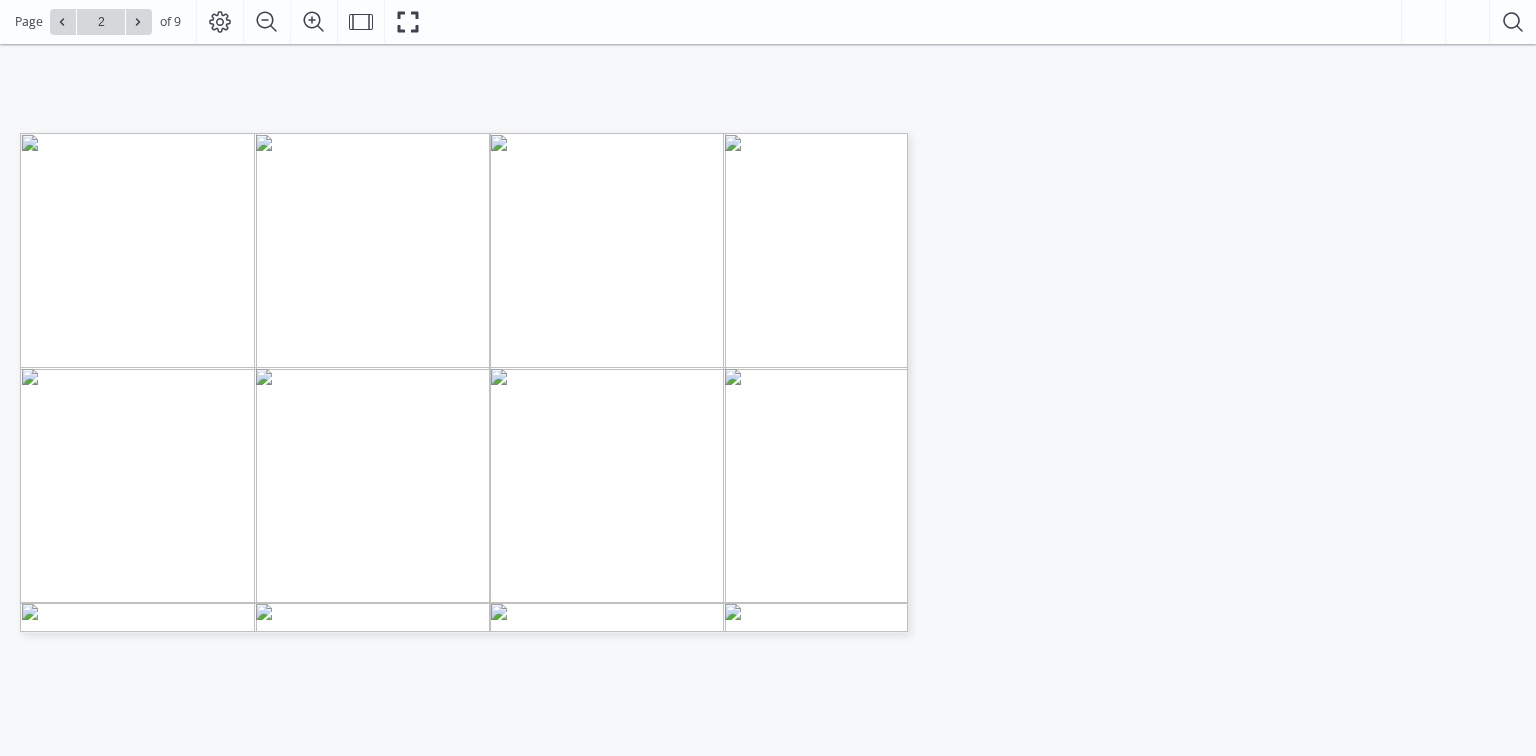 type on "1" 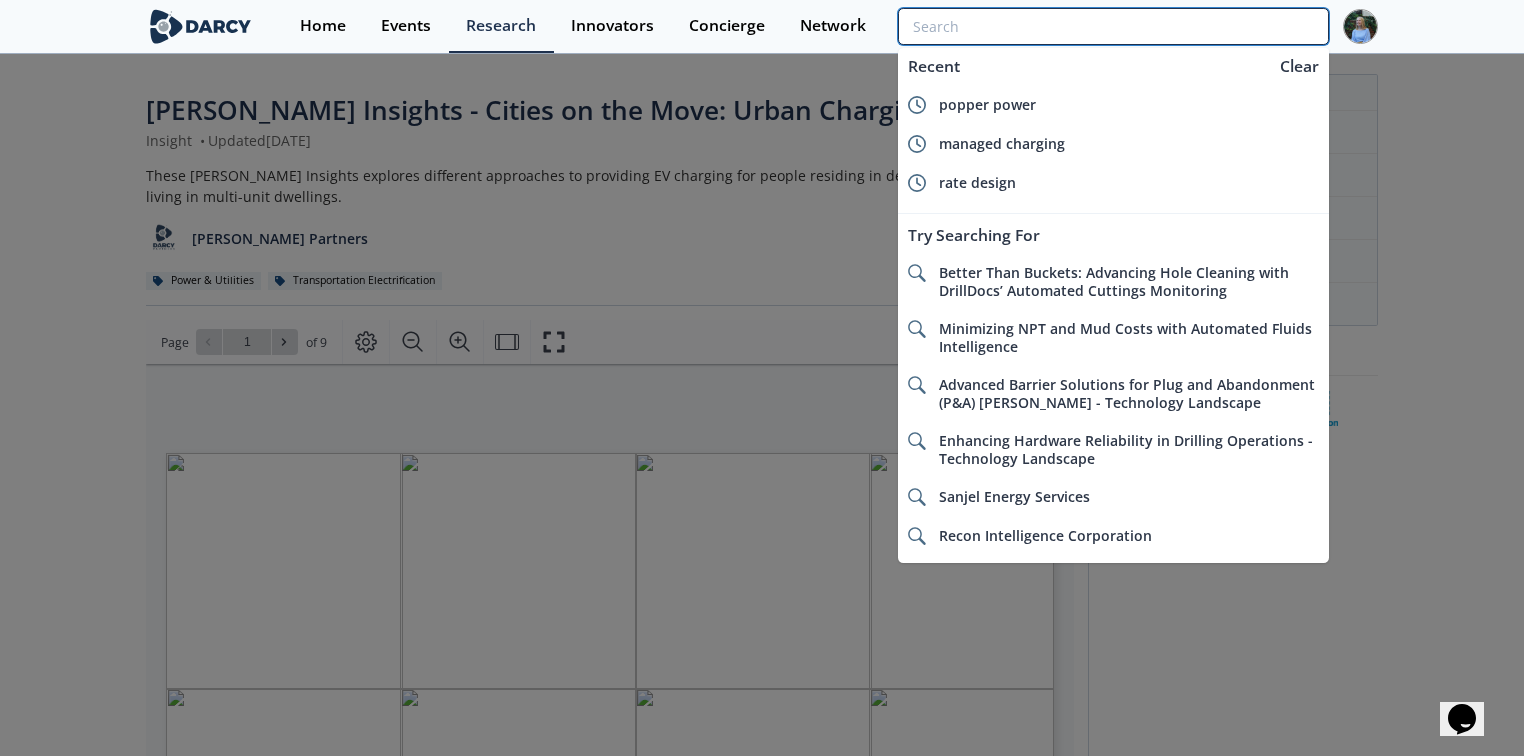click at bounding box center (1113, 26) 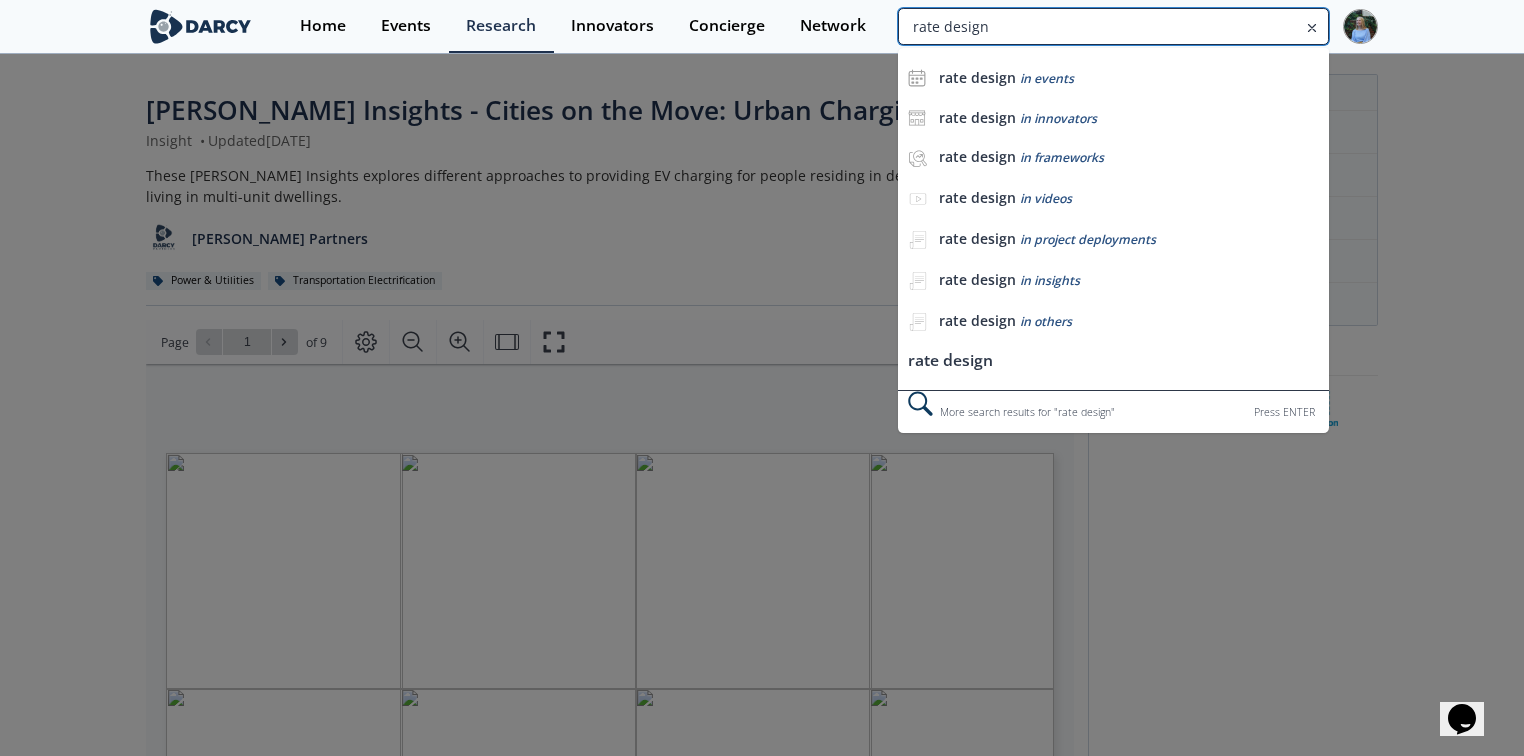 type on "rate design" 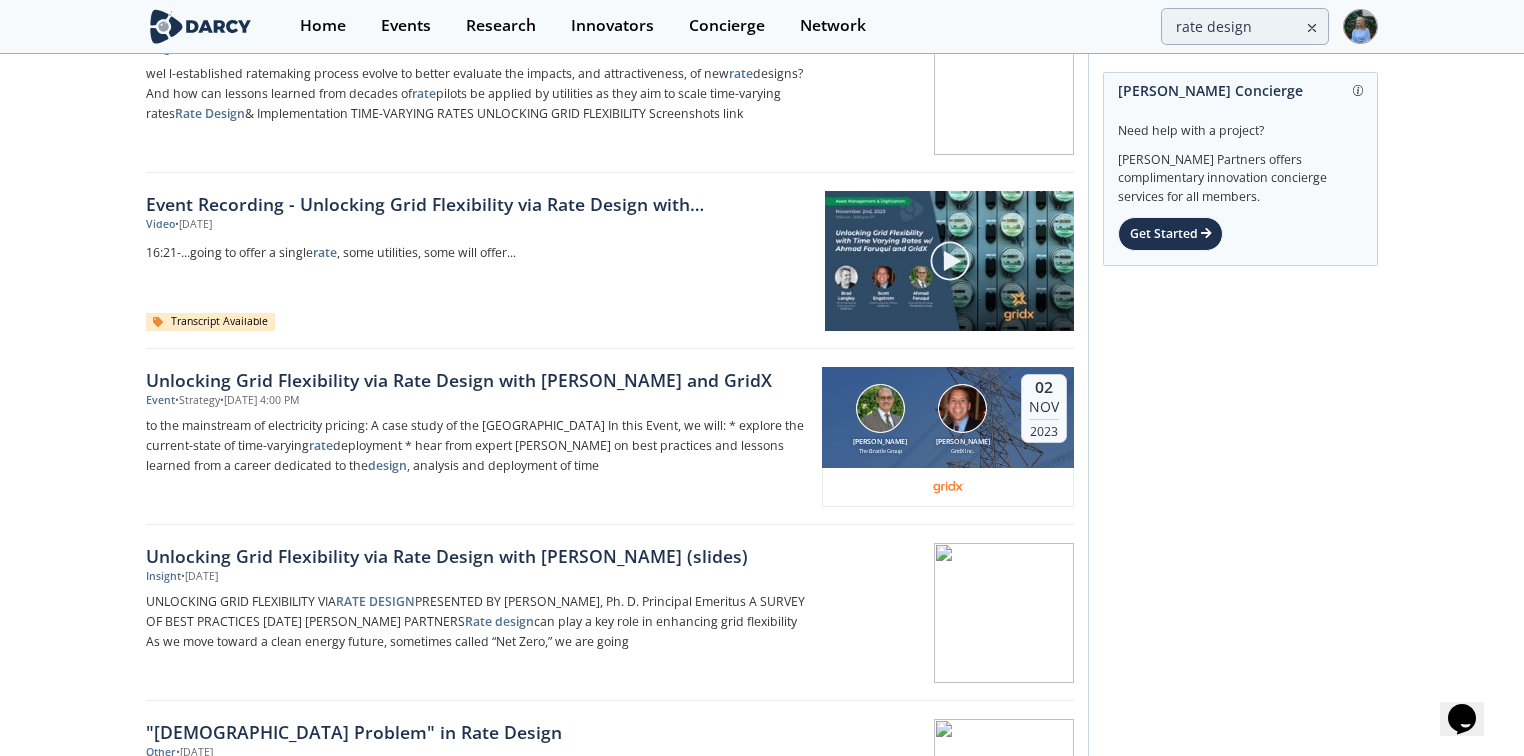 scroll, scrollTop: 320, scrollLeft: 0, axis: vertical 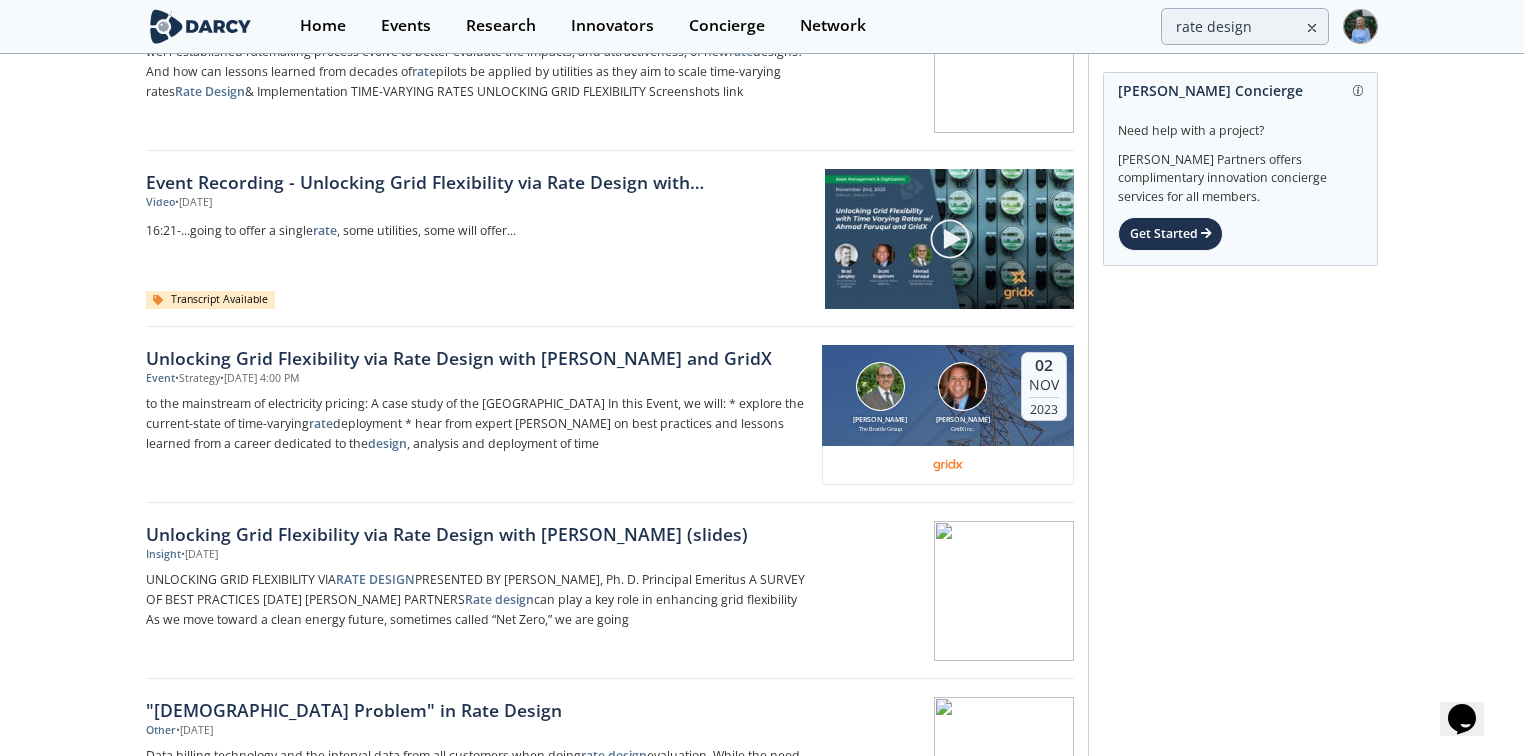 click on "Unlocking Grid Flexibility via Rate Design with [PERSON_NAME] and GridX" at bounding box center [477, 358] 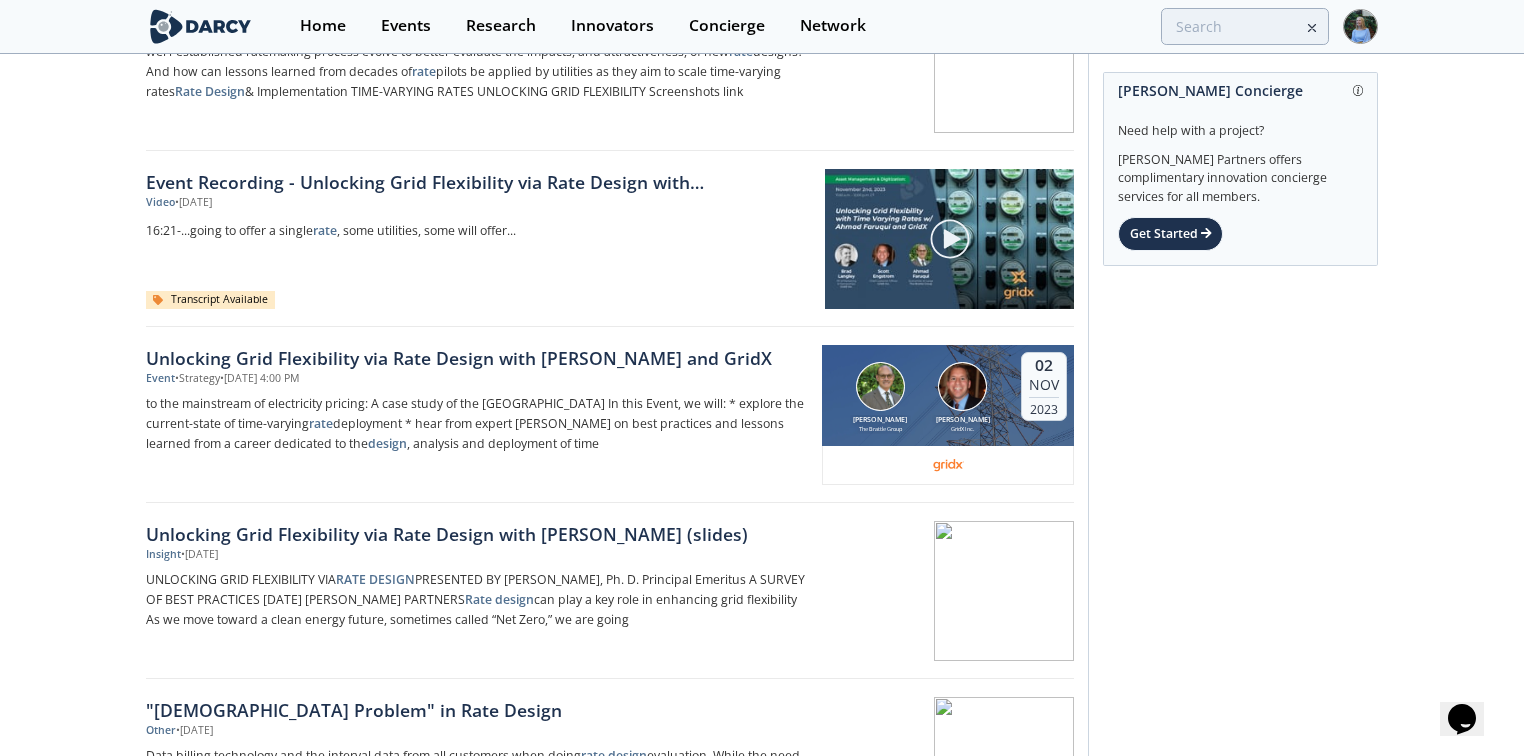 scroll, scrollTop: 0, scrollLeft: 0, axis: both 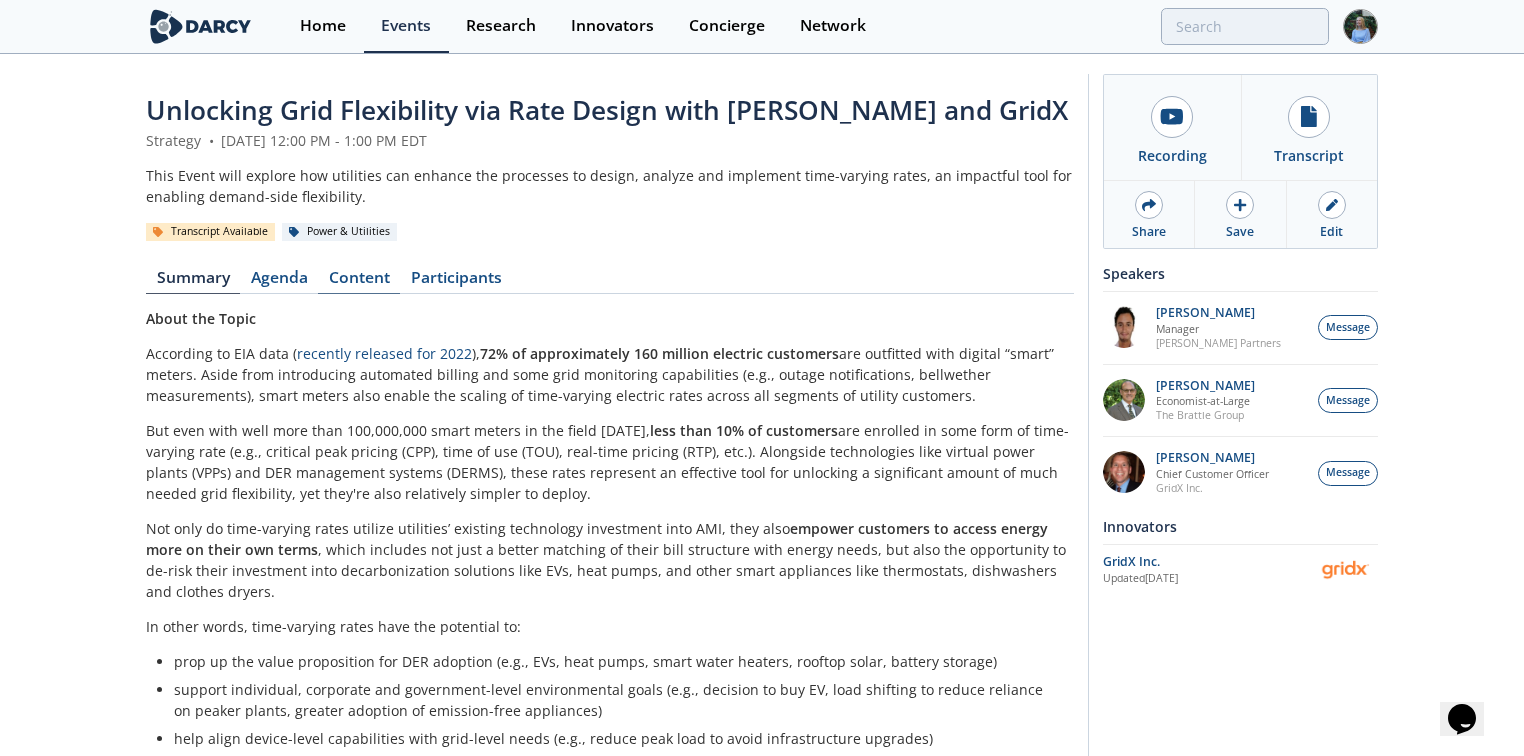 click on "Content" at bounding box center (359, 282) 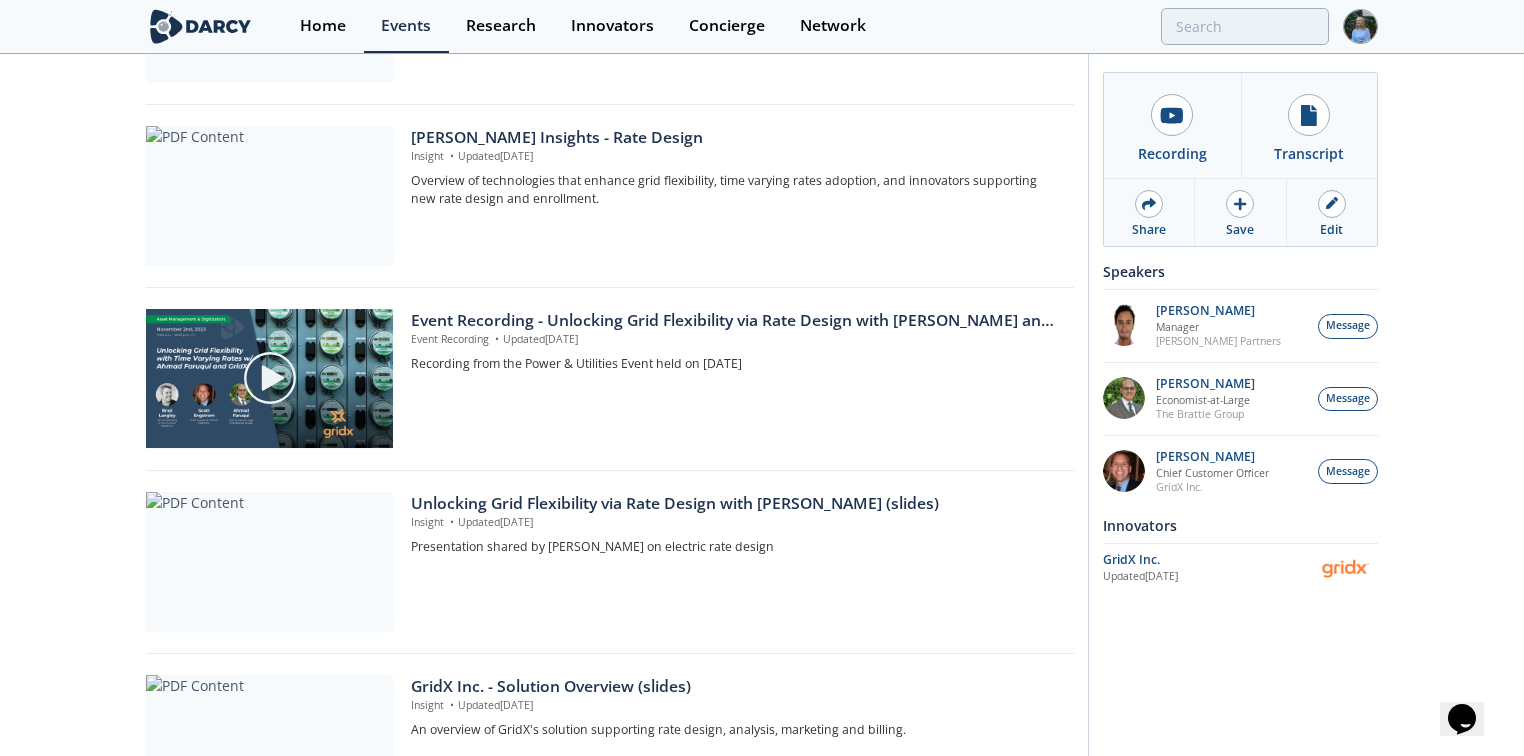 scroll, scrollTop: 560, scrollLeft: 0, axis: vertical 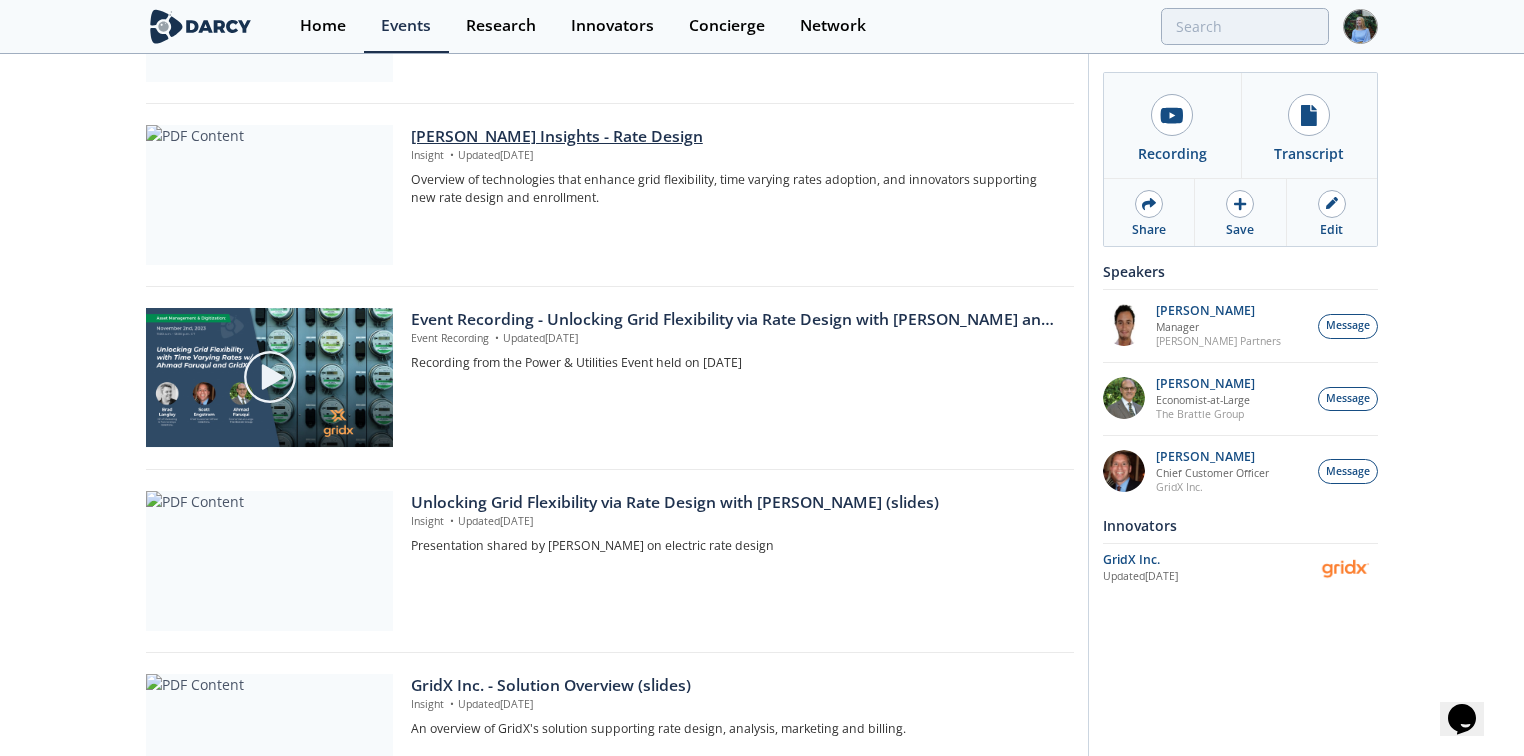 click on "[PERSON_NAME] Insights - Rate Design" at bounding box center (735, 137) 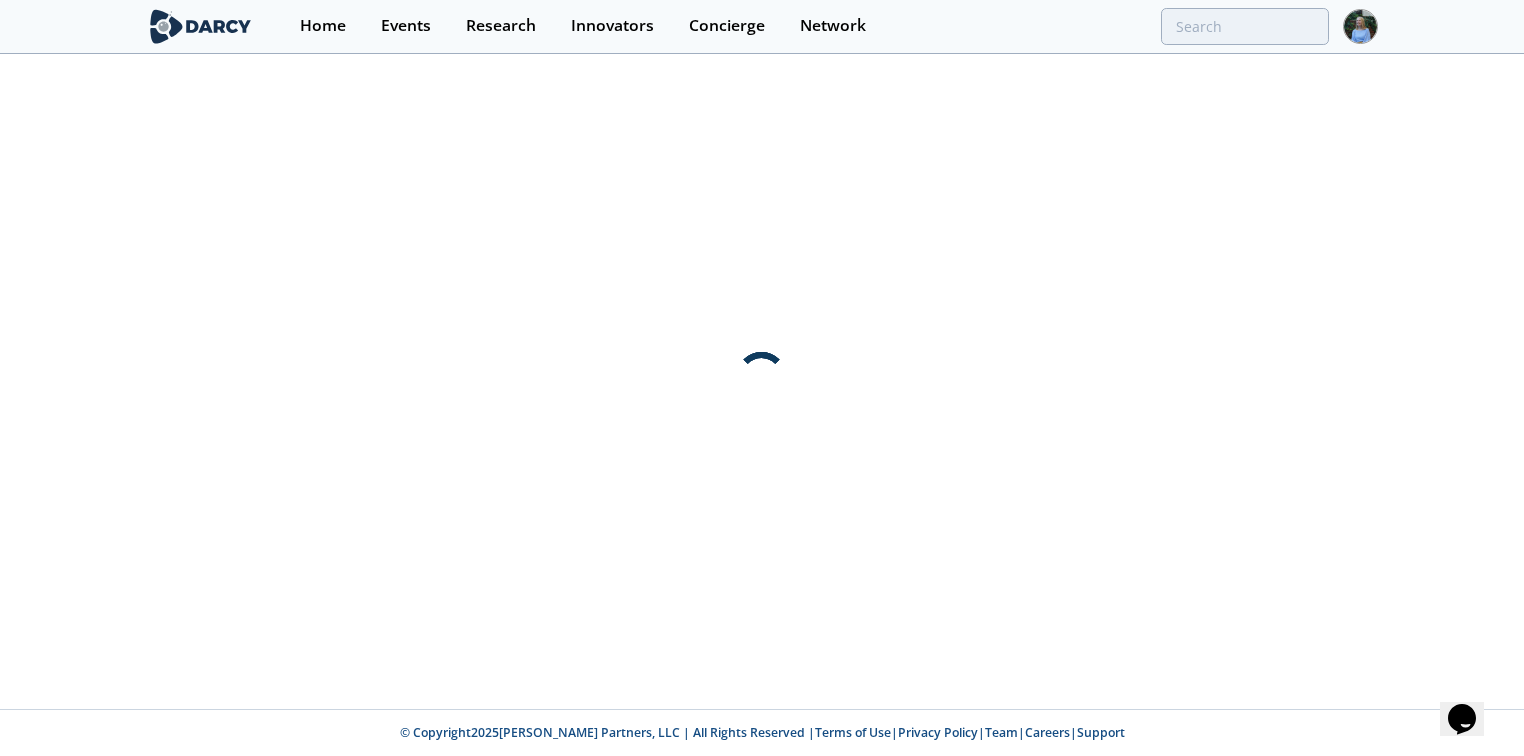 scroll, scrollTop: 0, scrollLeft: 0, axis: both 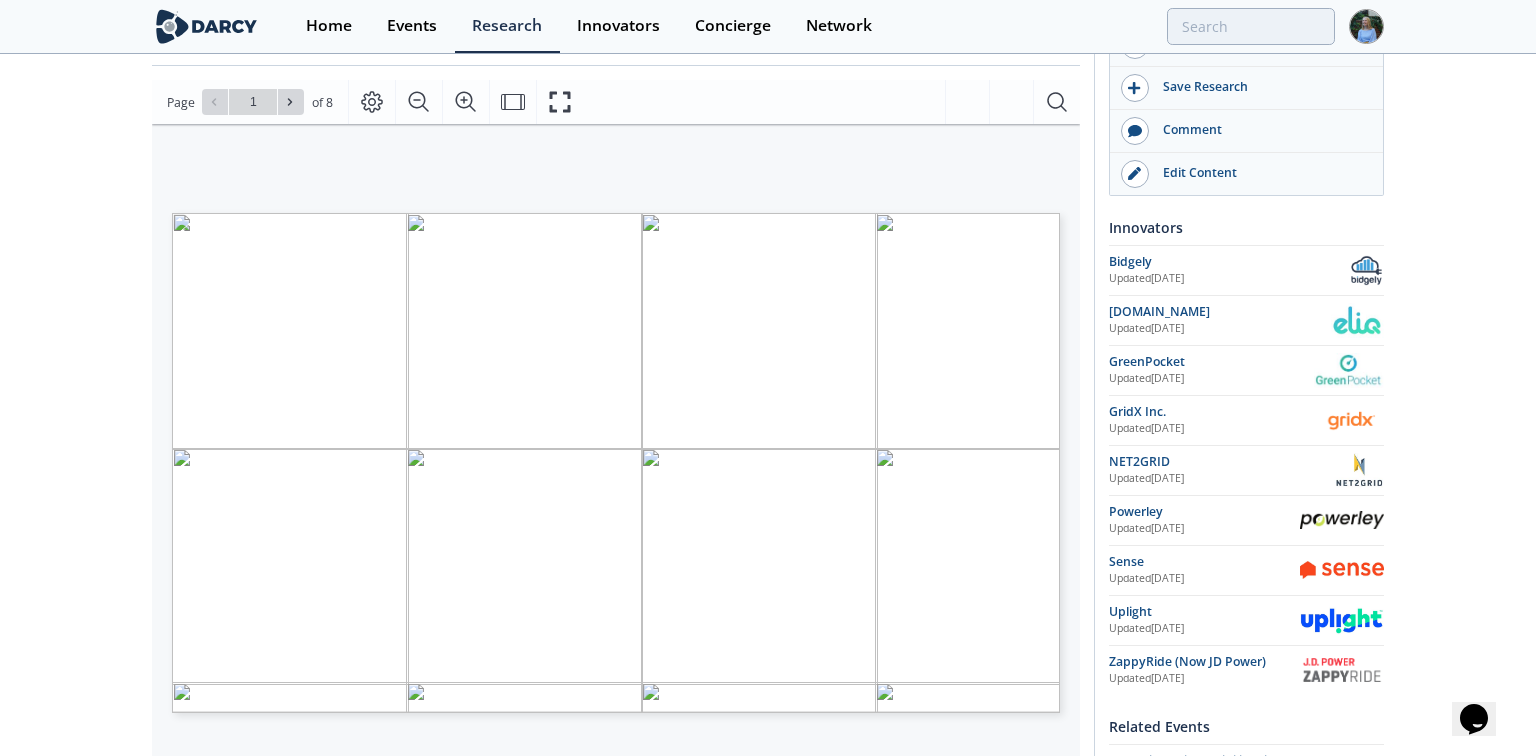 type on "2" 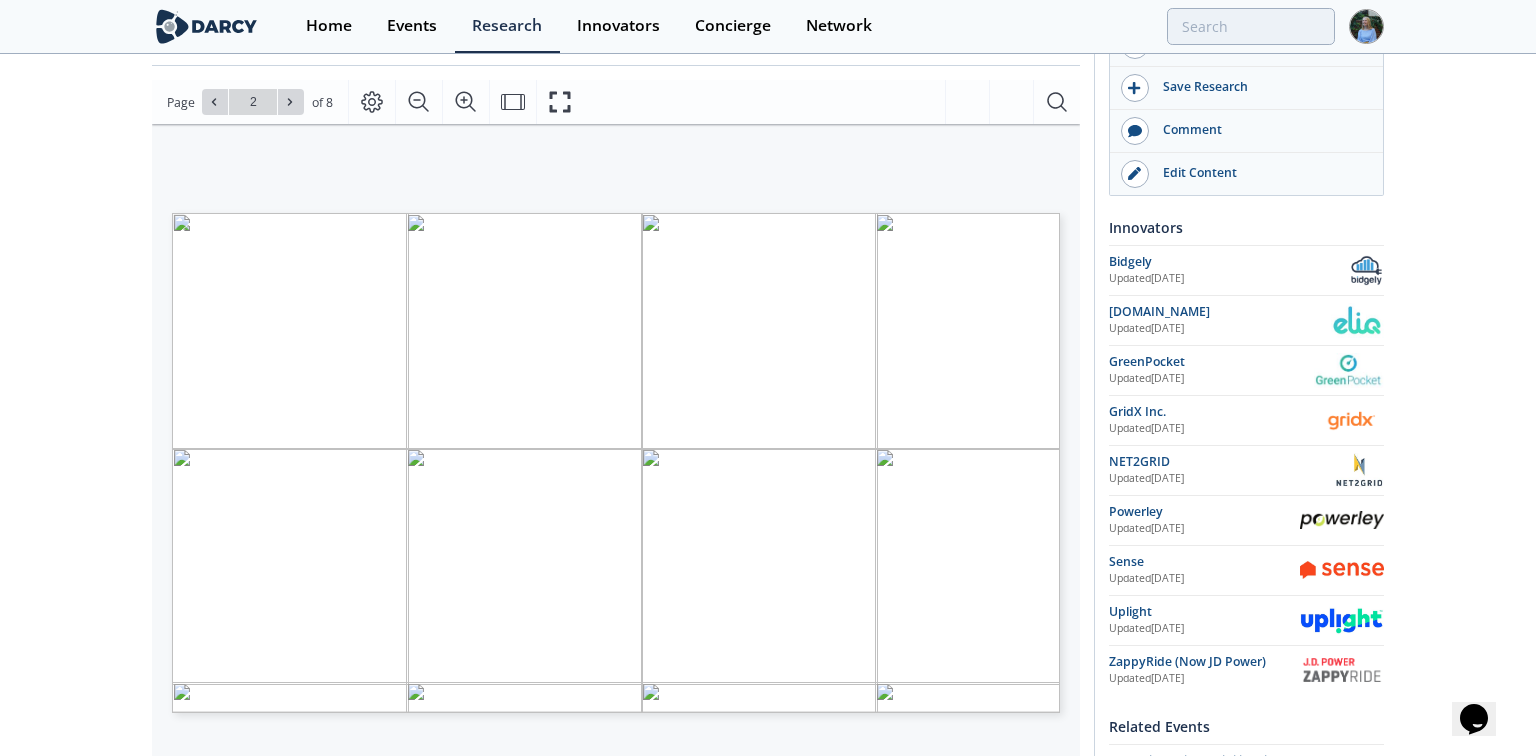 type on "3" 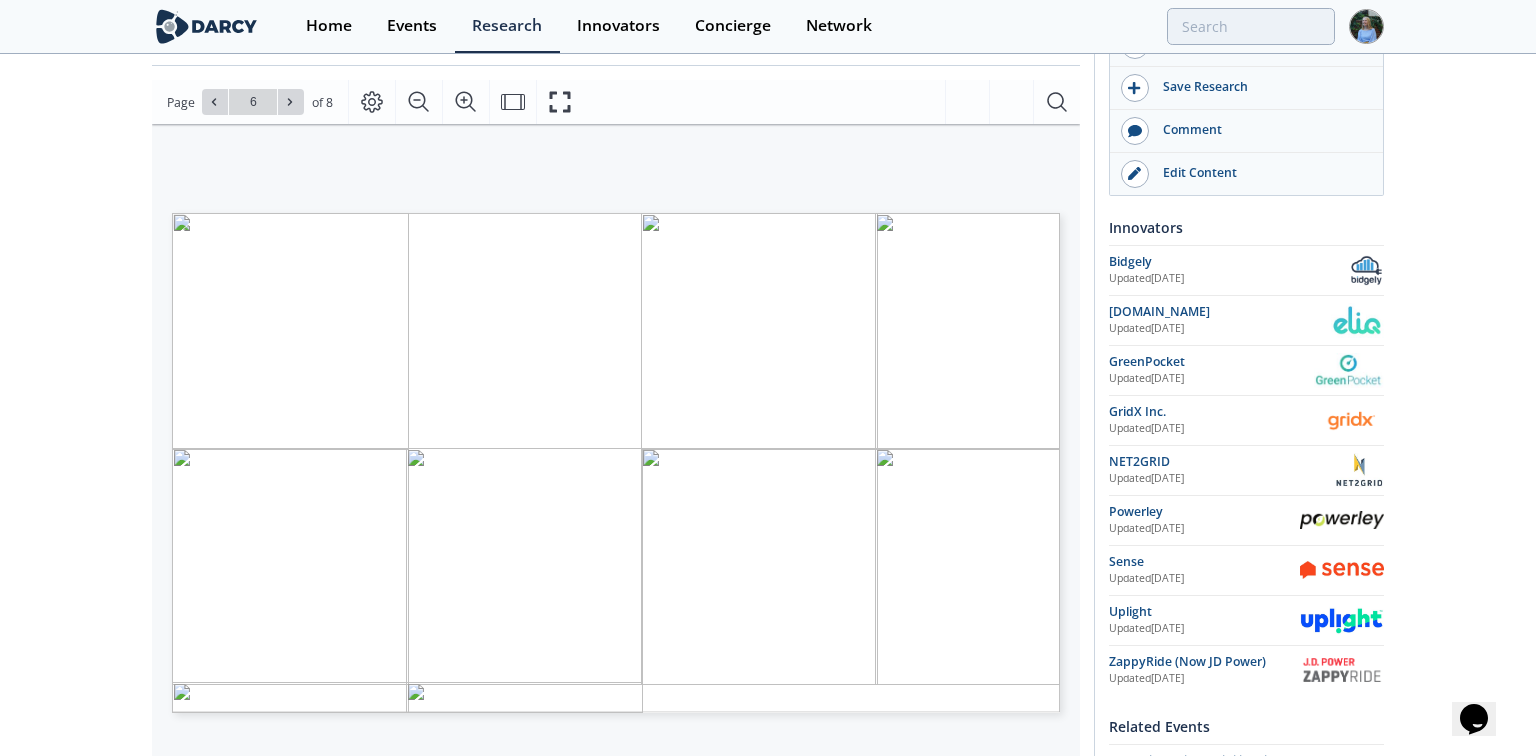type on "7" 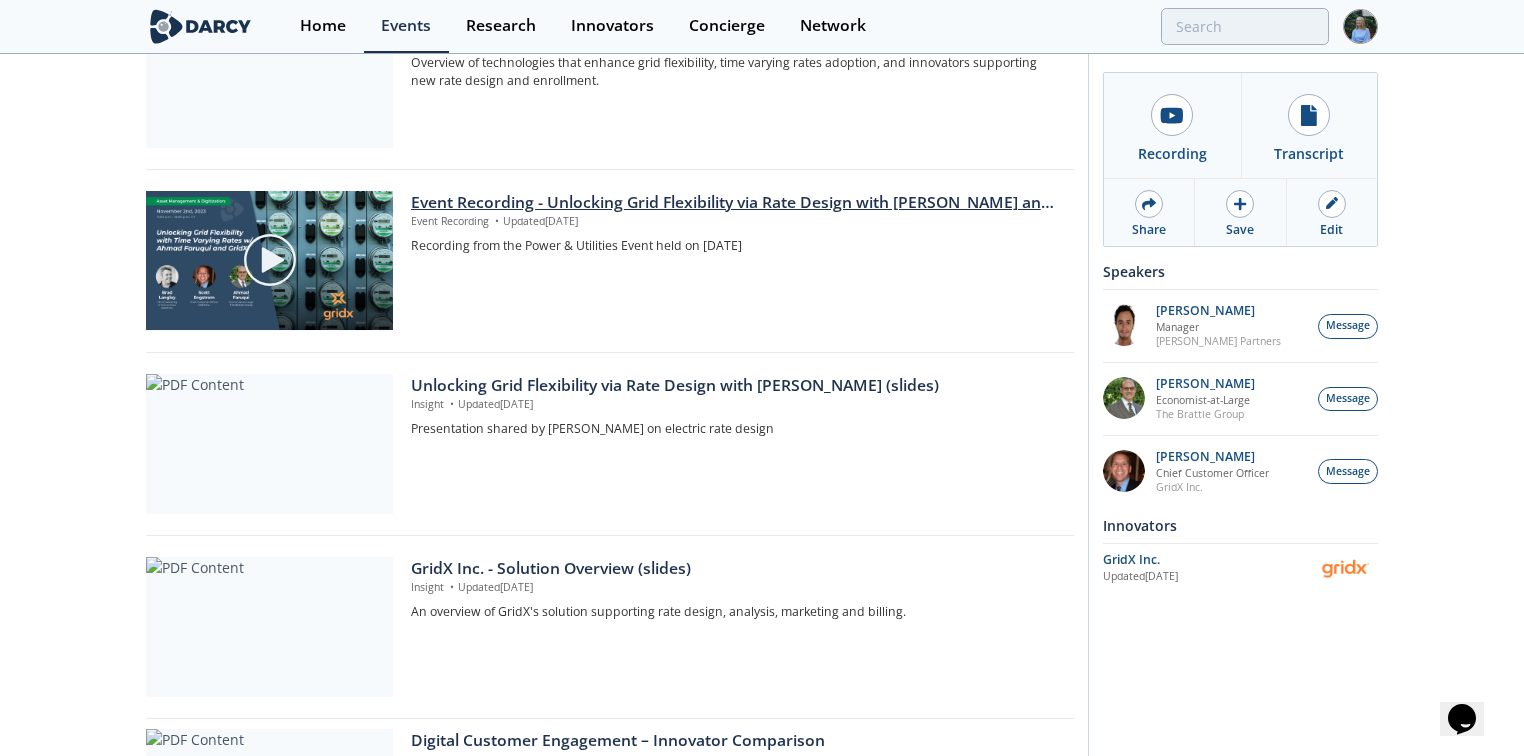 scroll, scrollTop: 720, scrollLeft: 0, axis: vertical 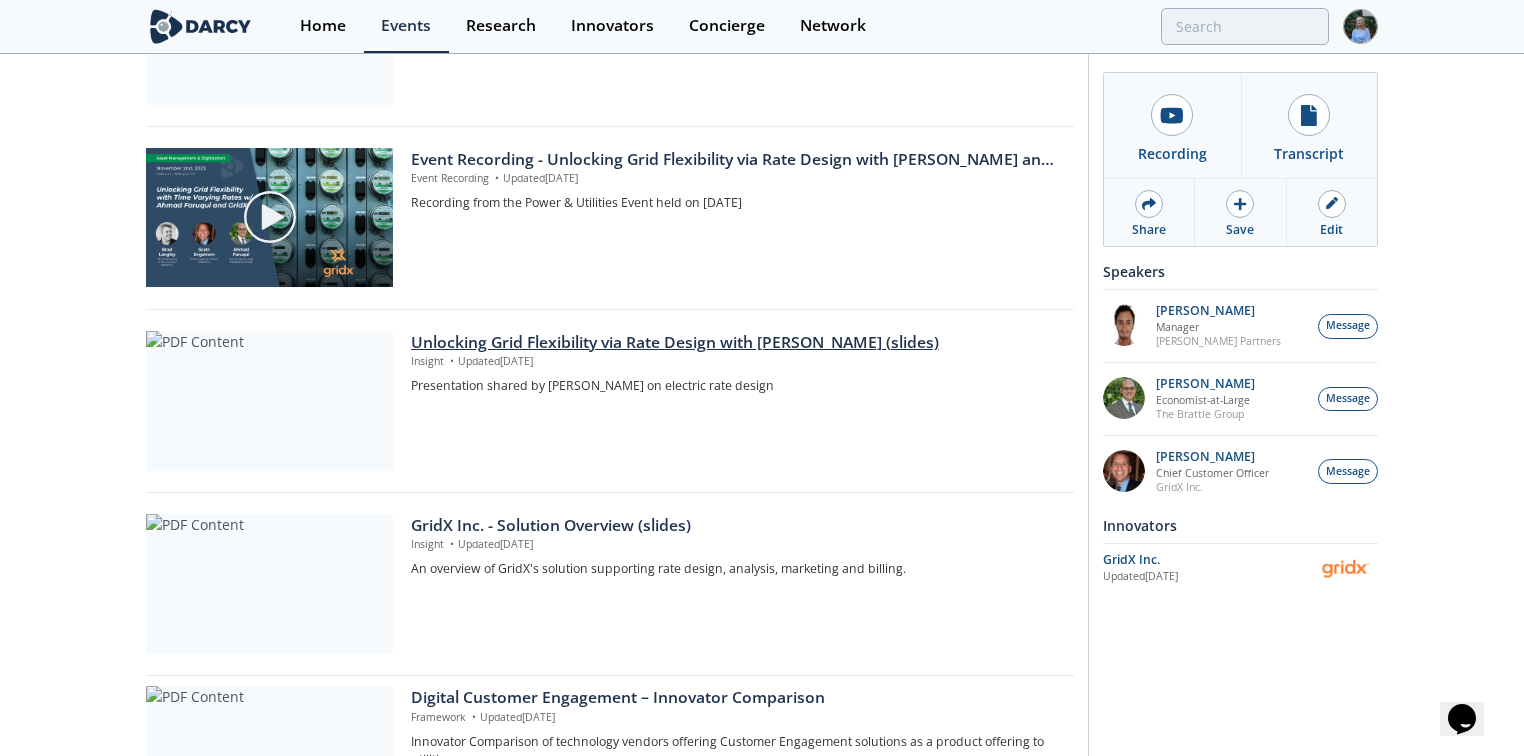 click on "Unlocking Grid Flexibility via Rate Design with [PERSON_NAME] (slides)" at bounding box center (735, 343) 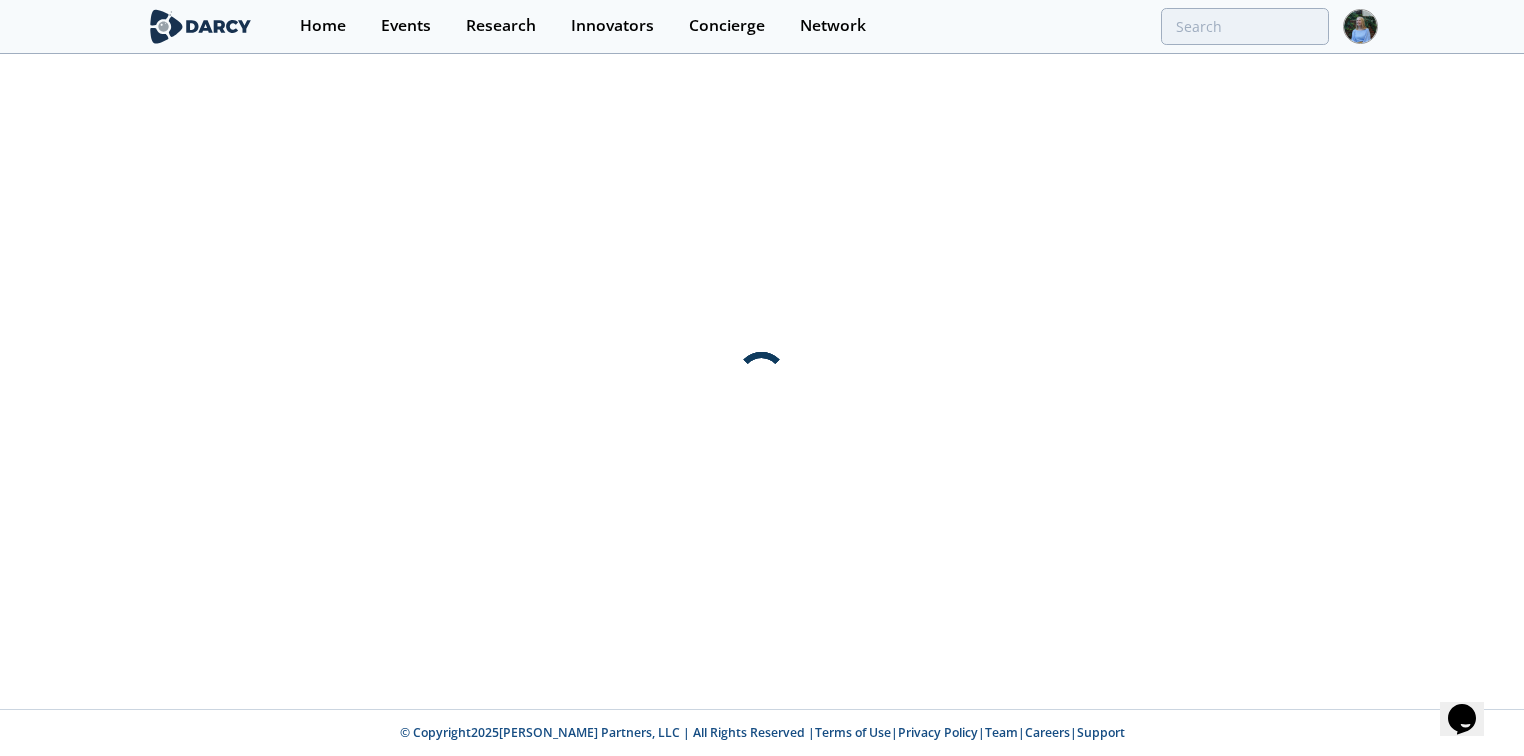 scroll, scrollTop: 0, scrollLeft: 0, axis: both 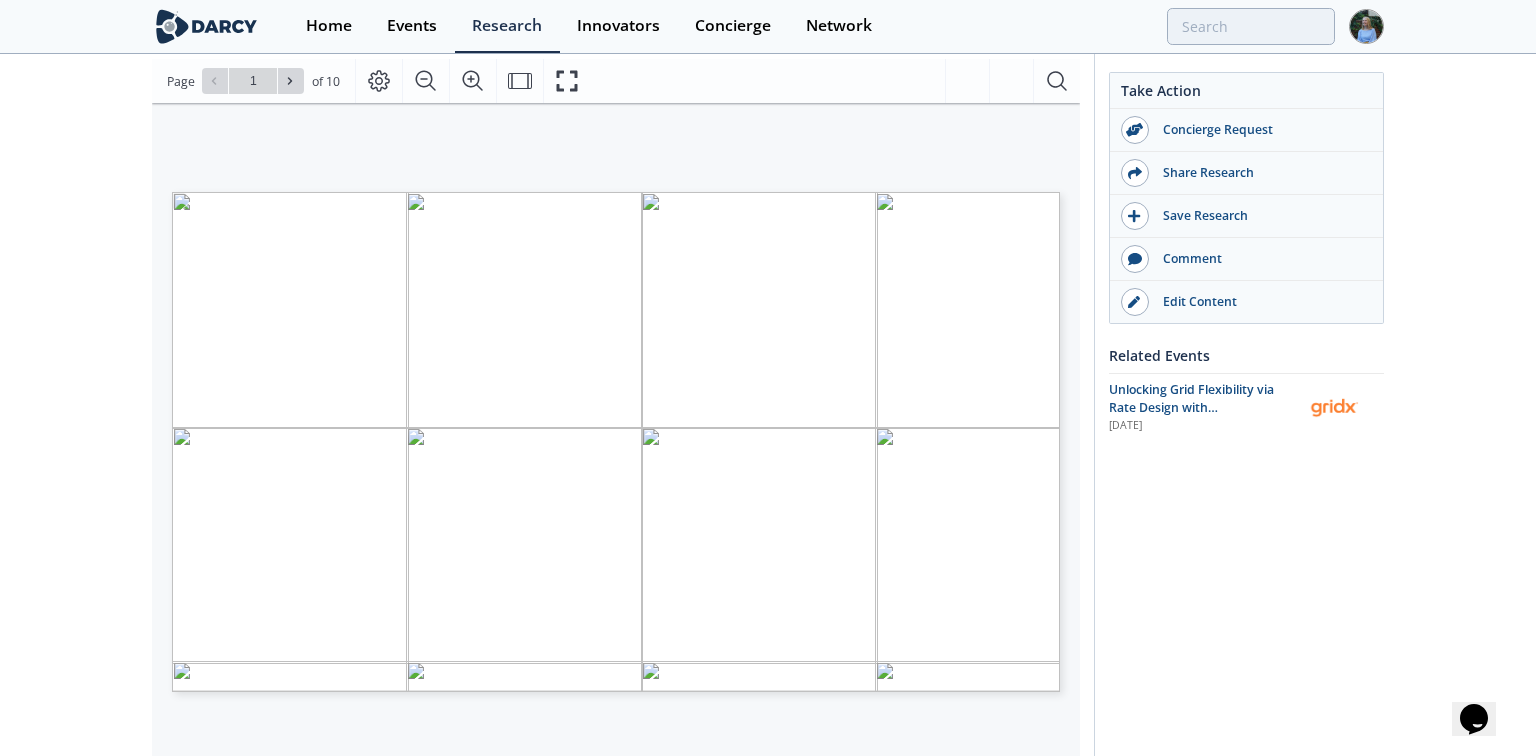 type on "2" 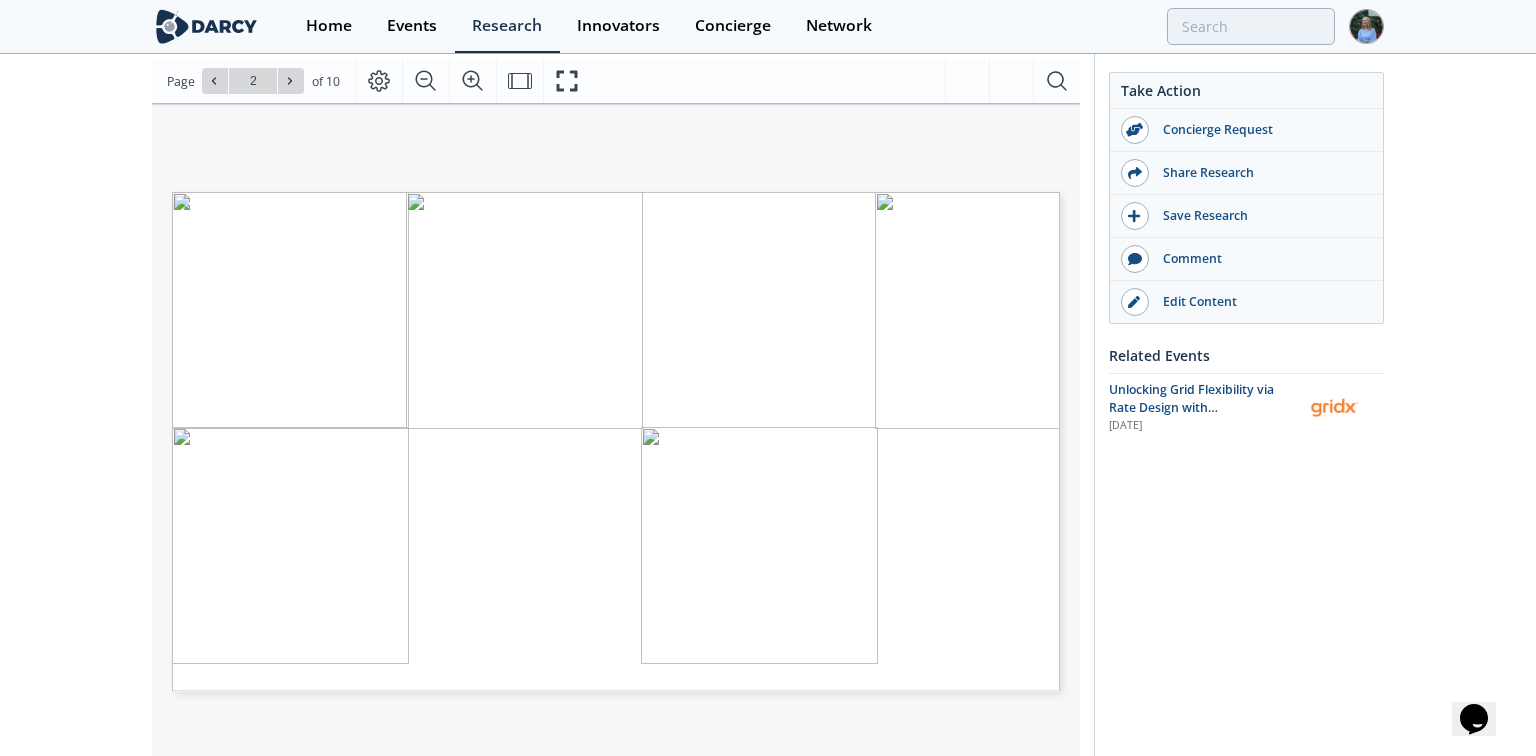 type on "3" 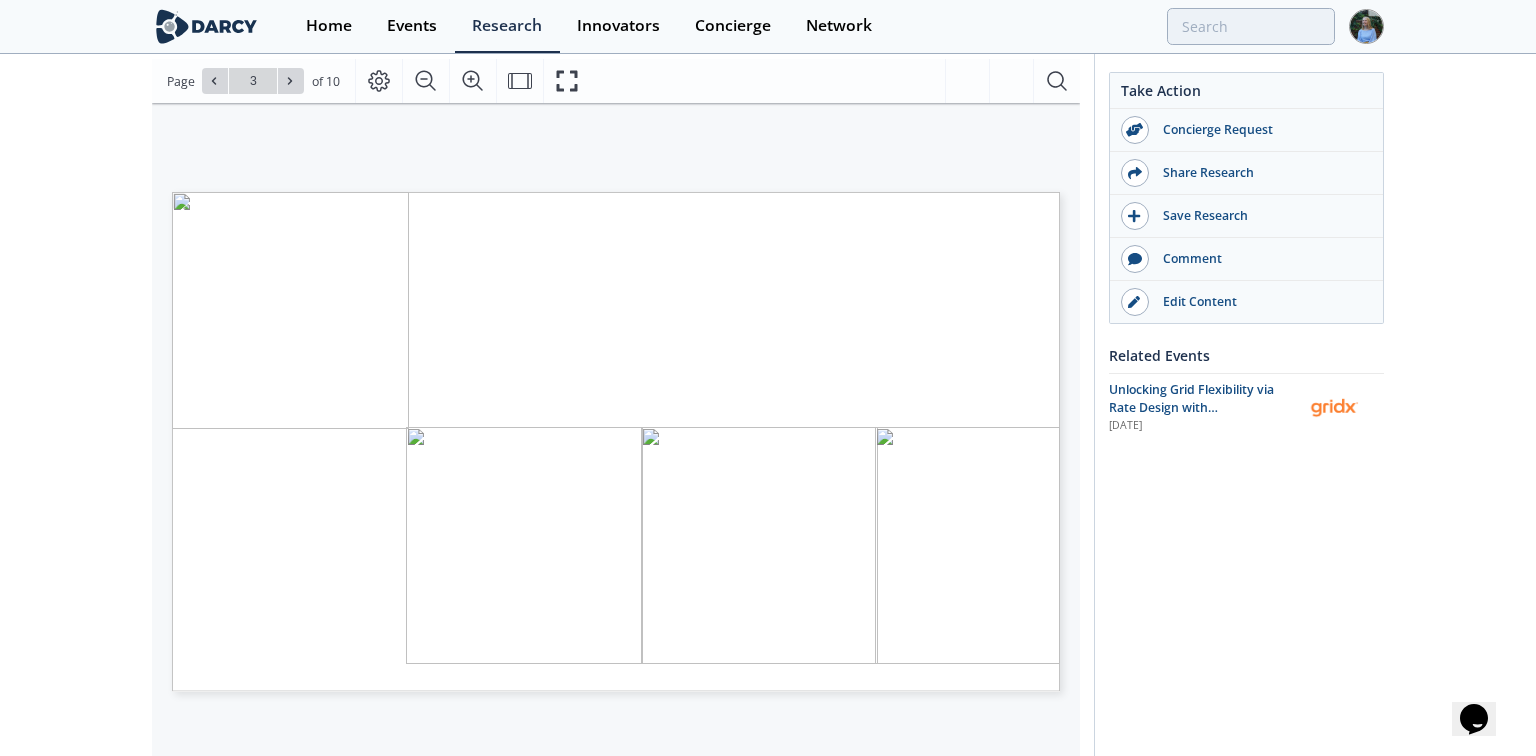 type on "4" 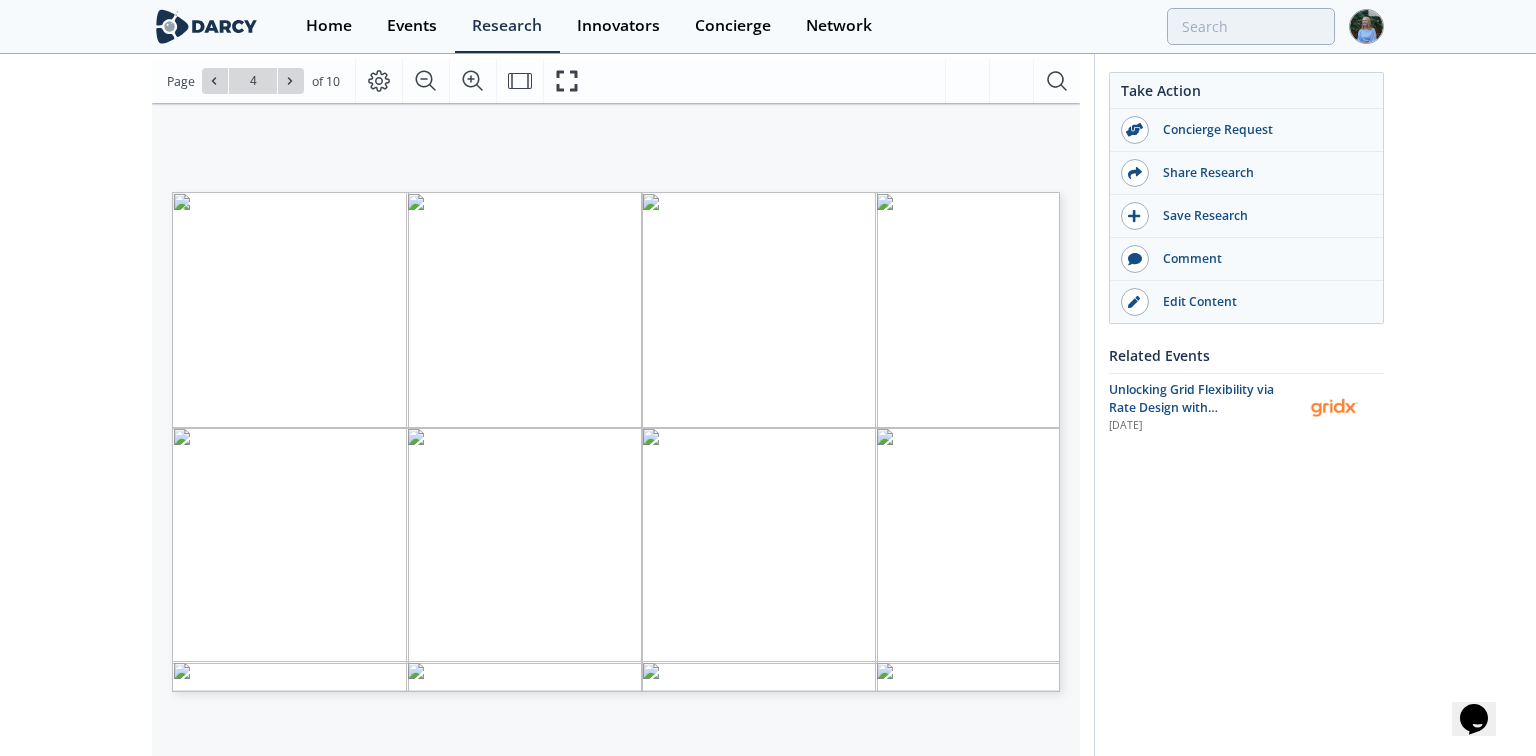 type on "5" 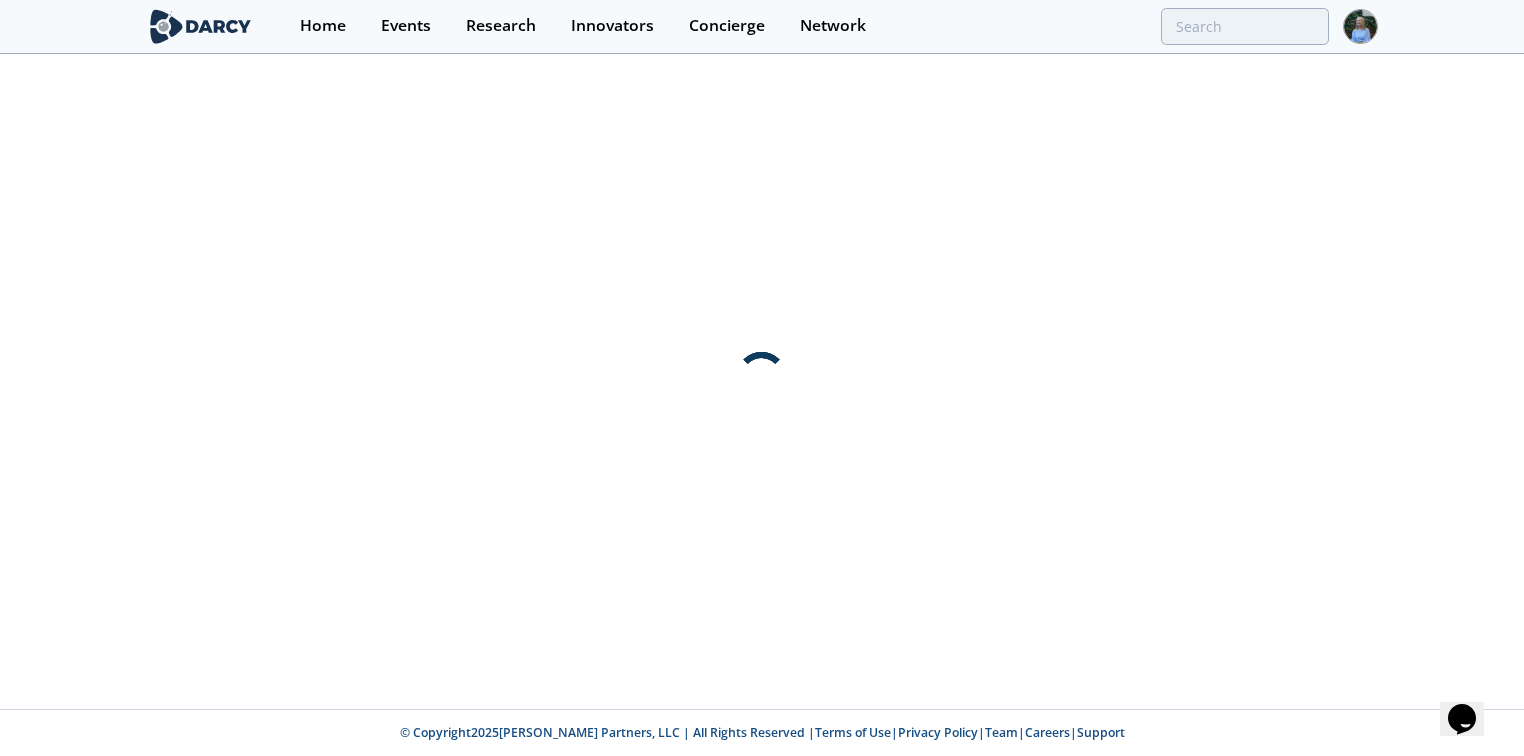 scroll, scrollTop: 0, scrollLeft: 0, axis: both 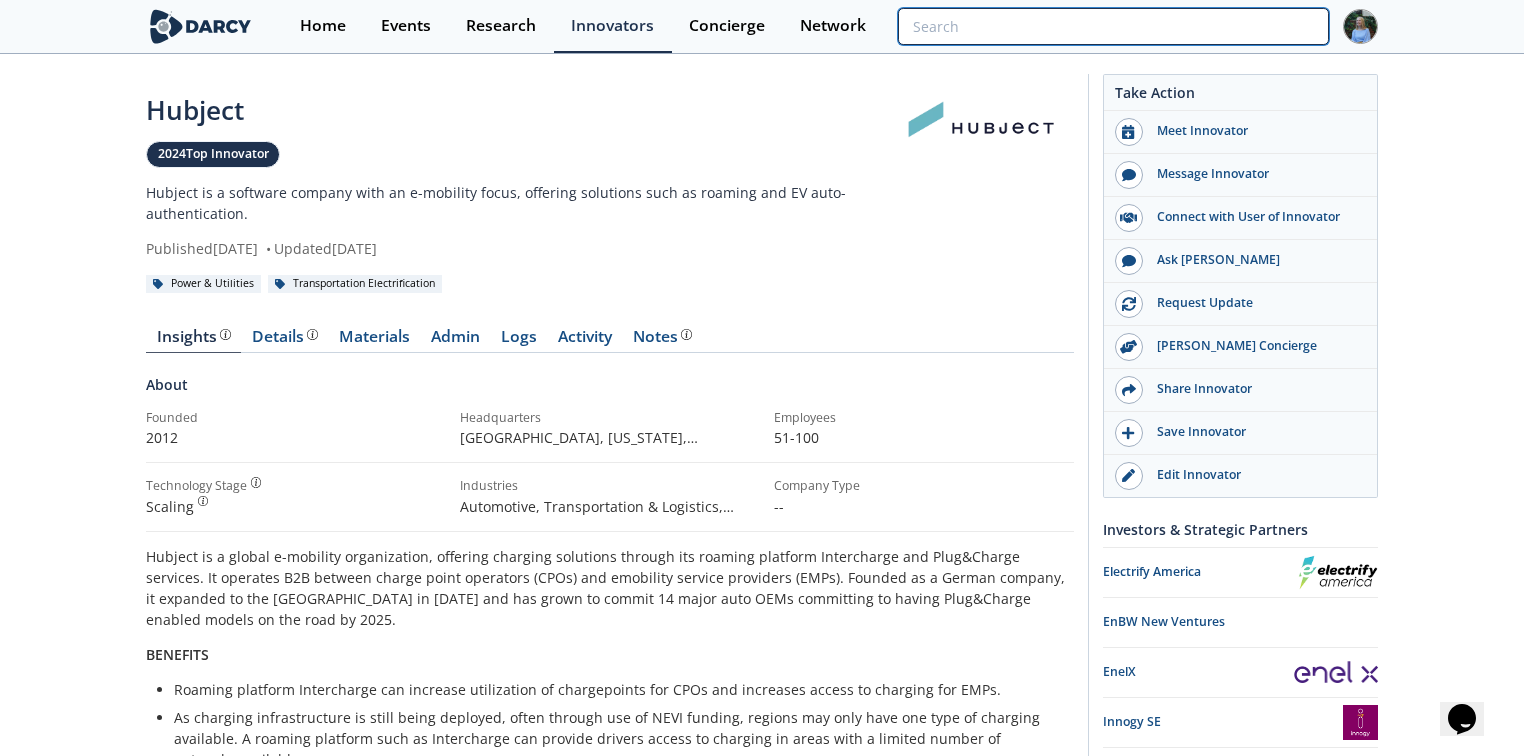 click at bounding box center [1113, 26] 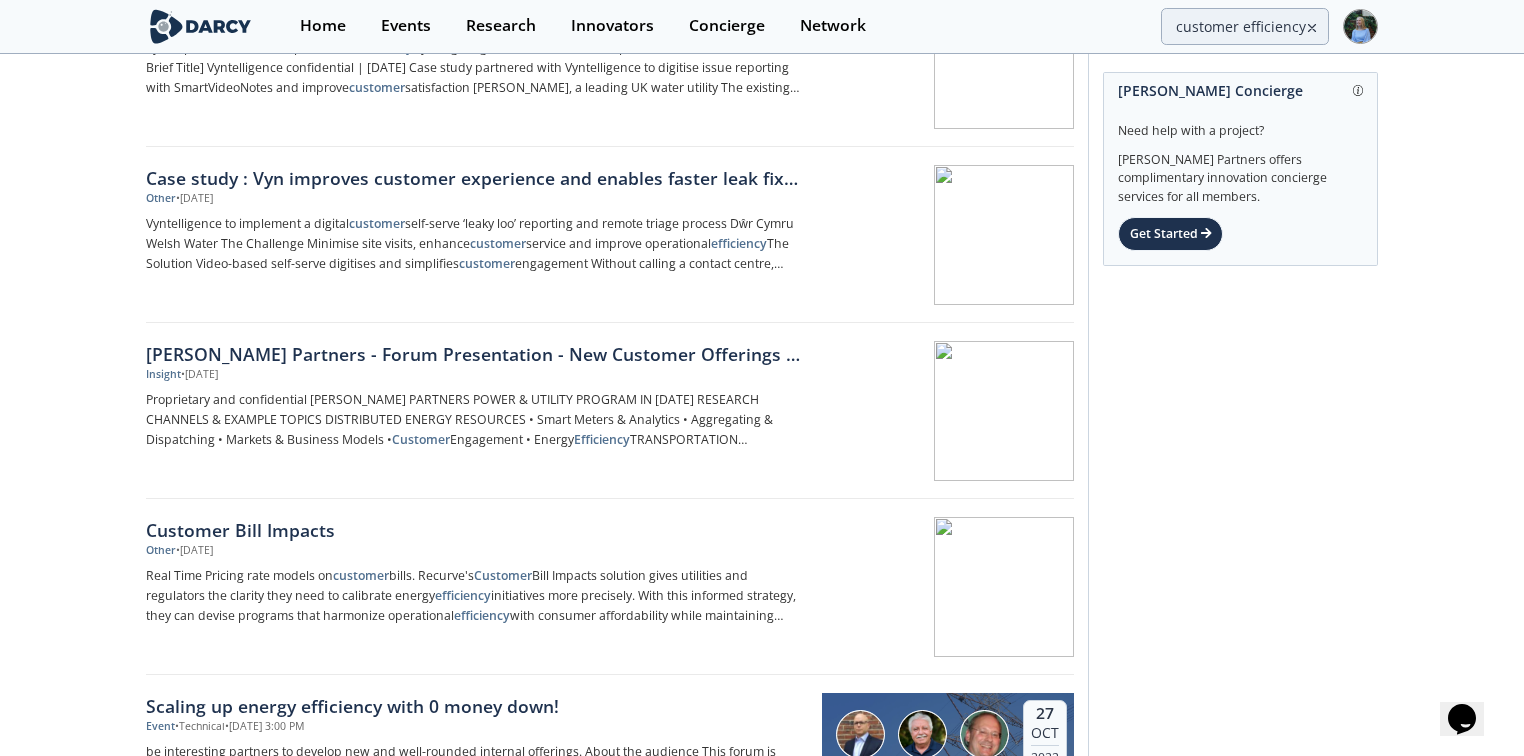 scroll, scrollTop: 160, scrollLeft: 0, axis: vertical 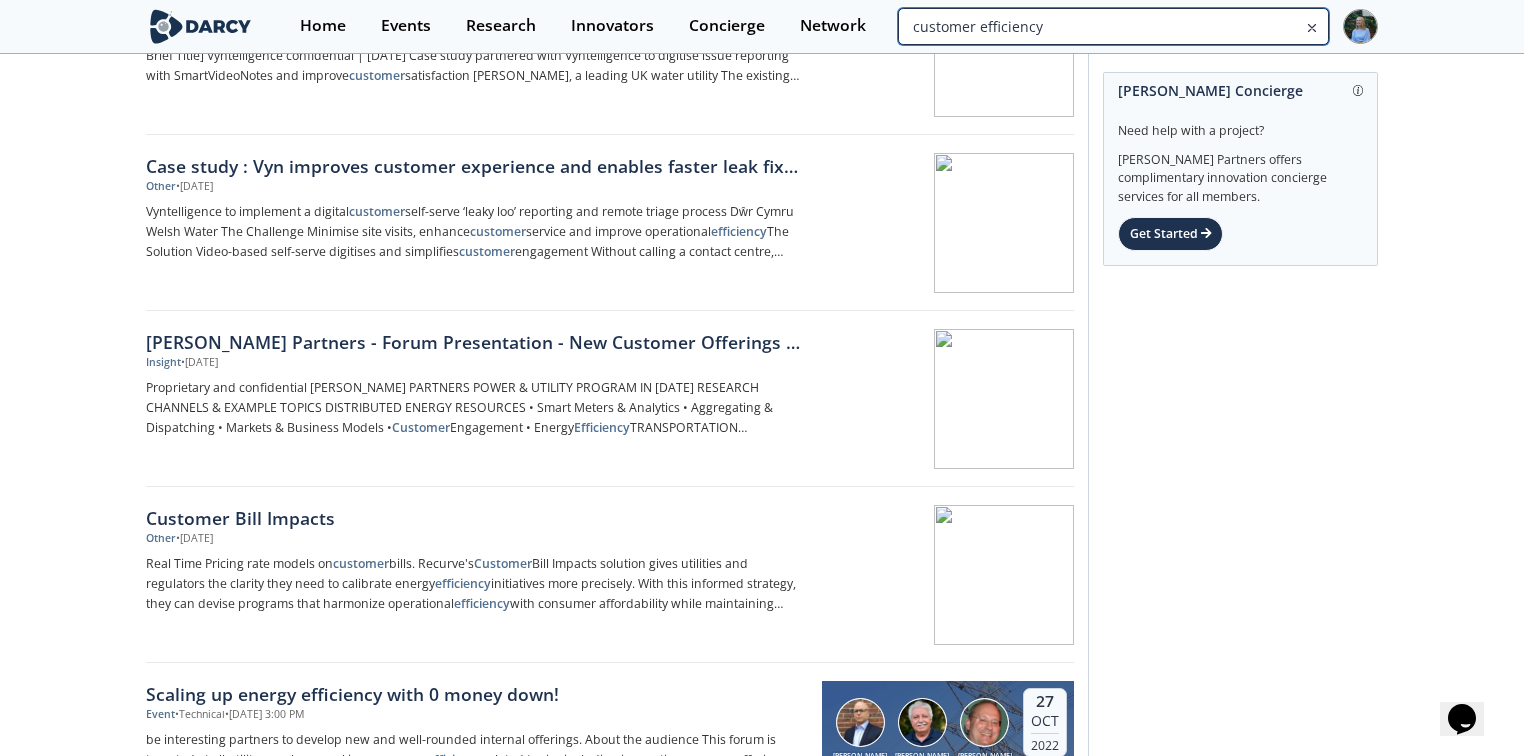 click on "customer efficiency" at bounding box center (1113, 26) 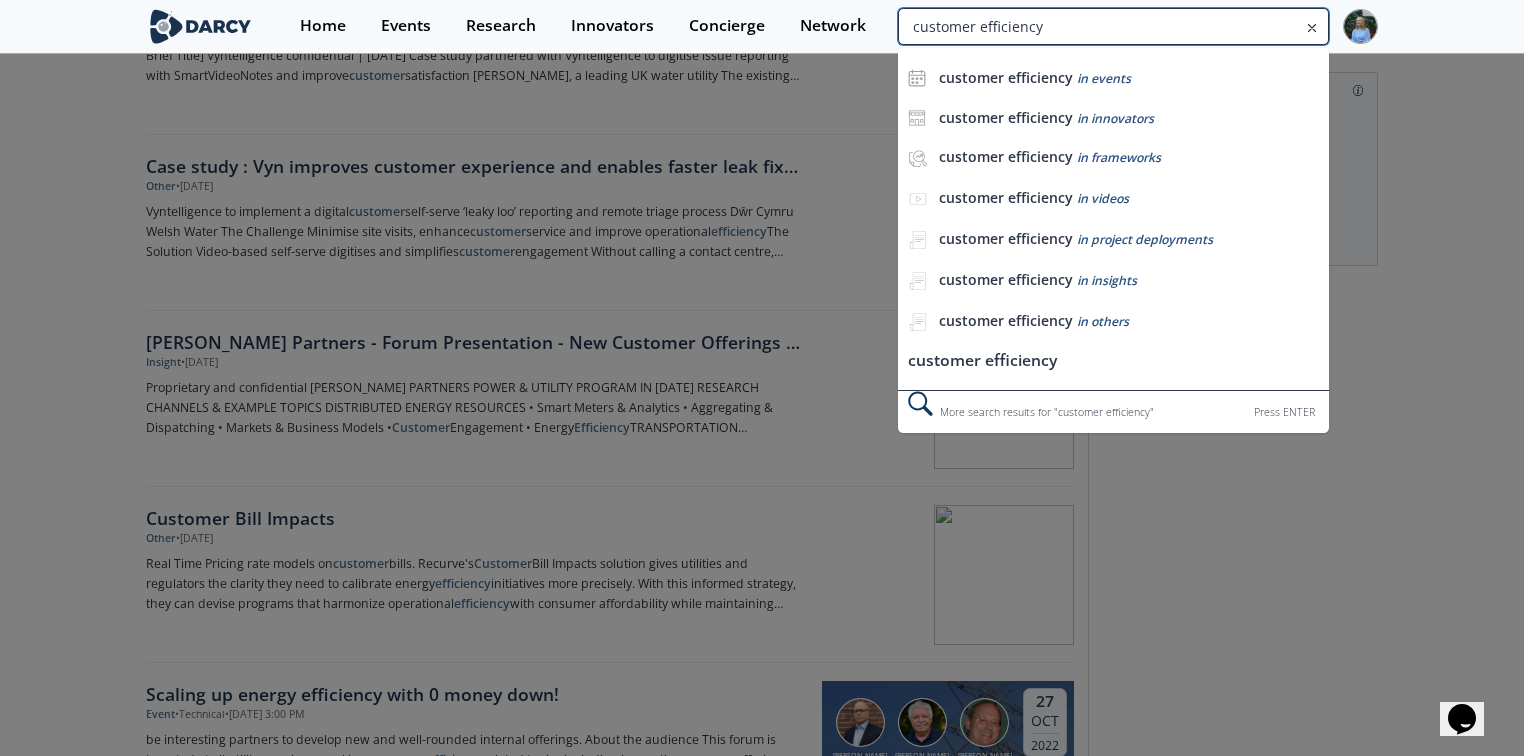 click on "customer efficiency" at bounding box center [1113, 26] 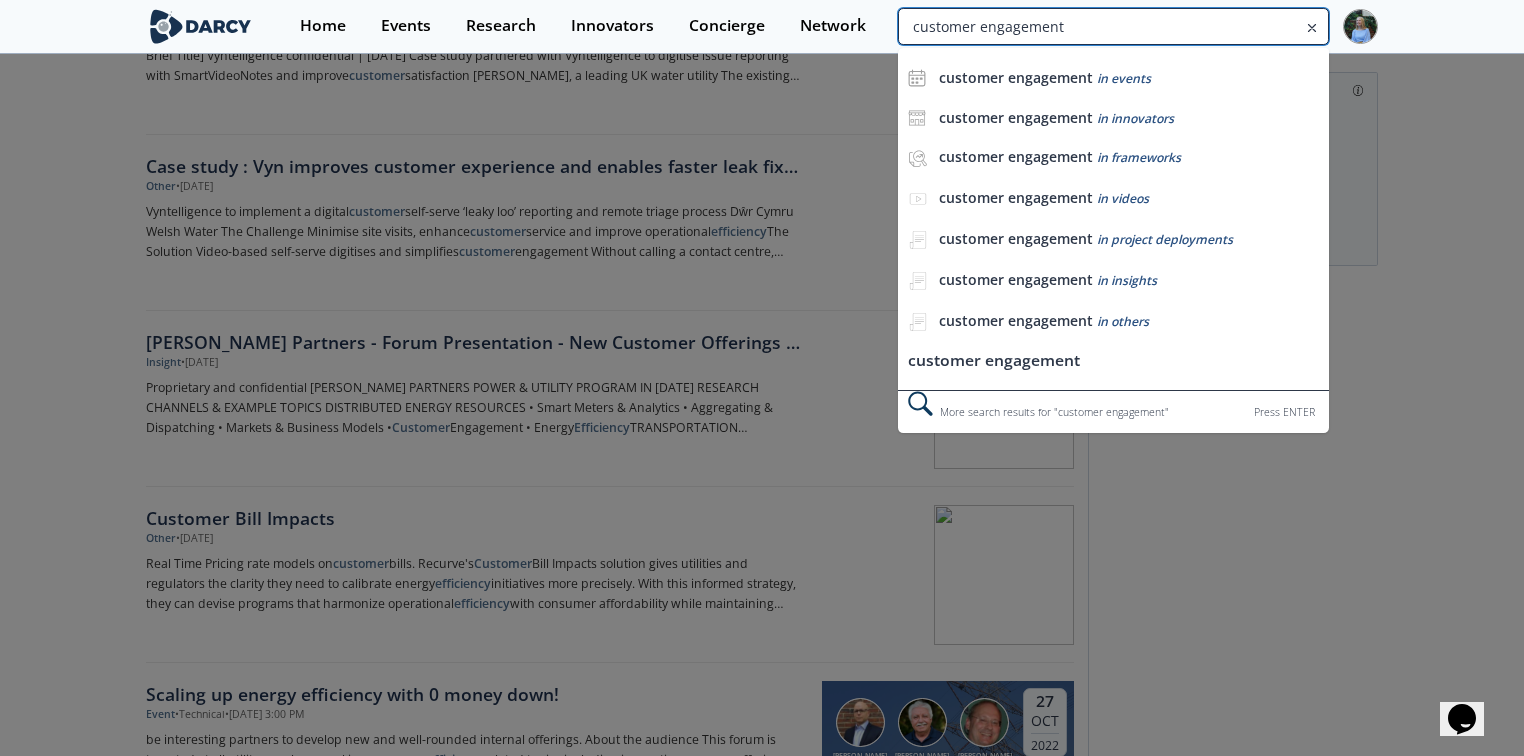 type on "customer engagement" 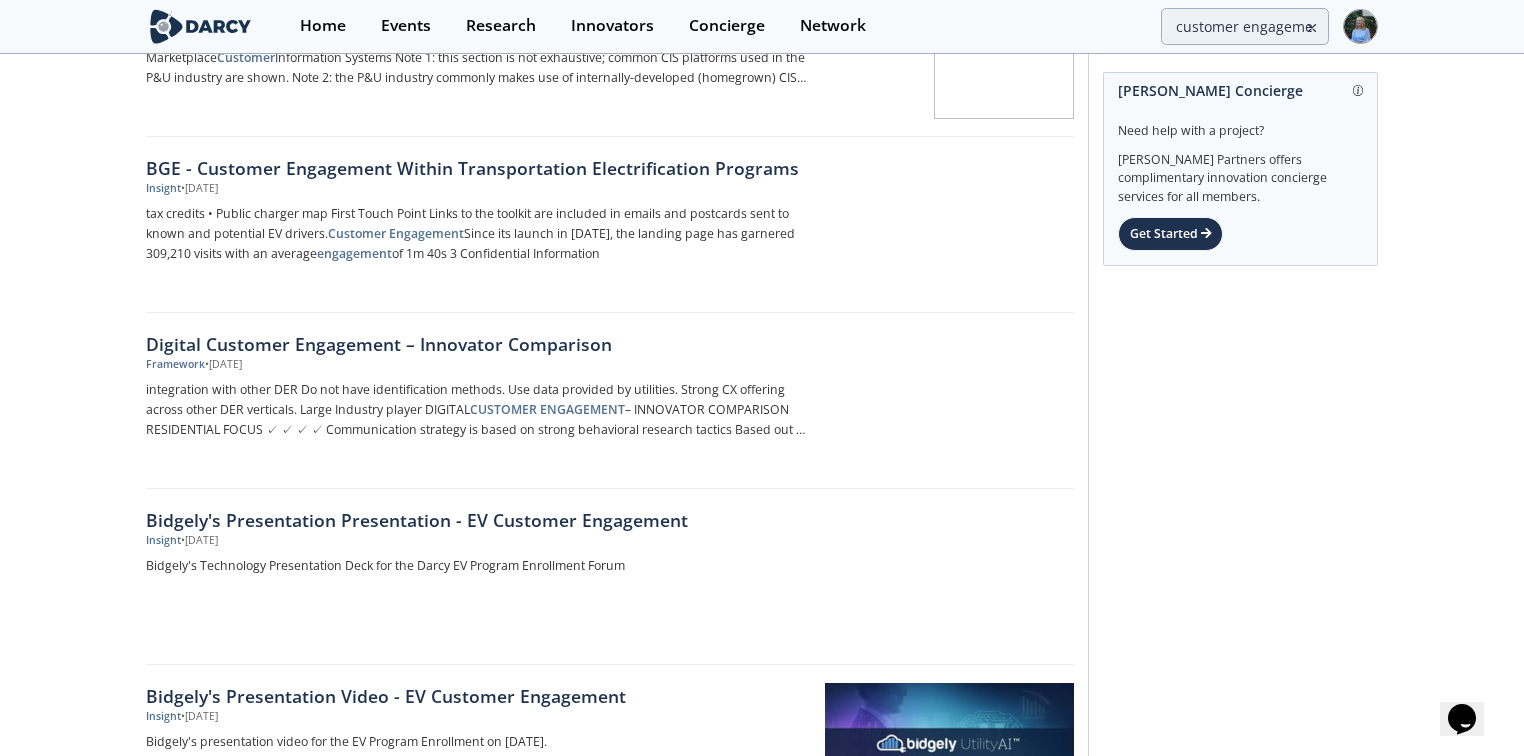 scroll, scrollTop: 0, scrollLeft: 0, axis: both 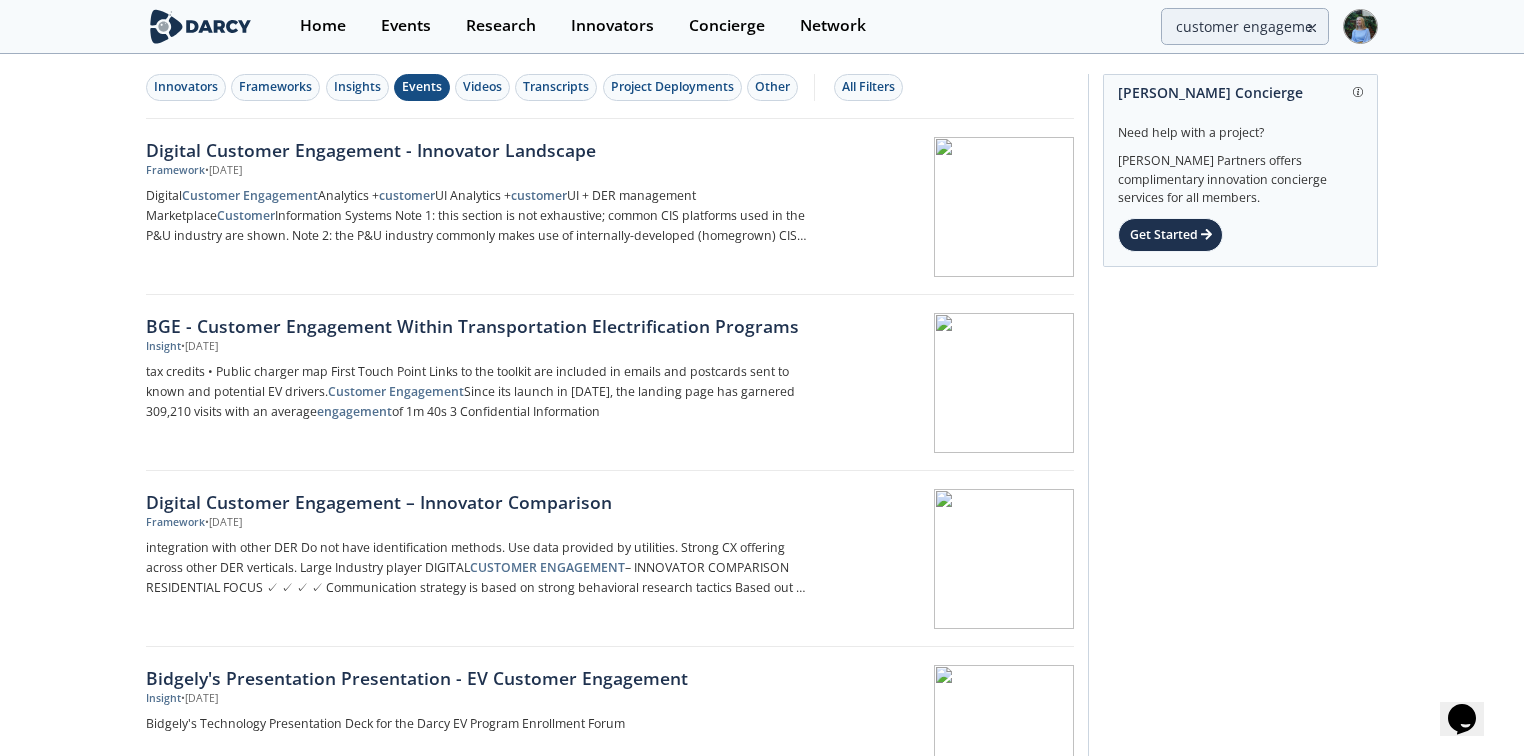 click on "Events" at bounding box center [422, 87] 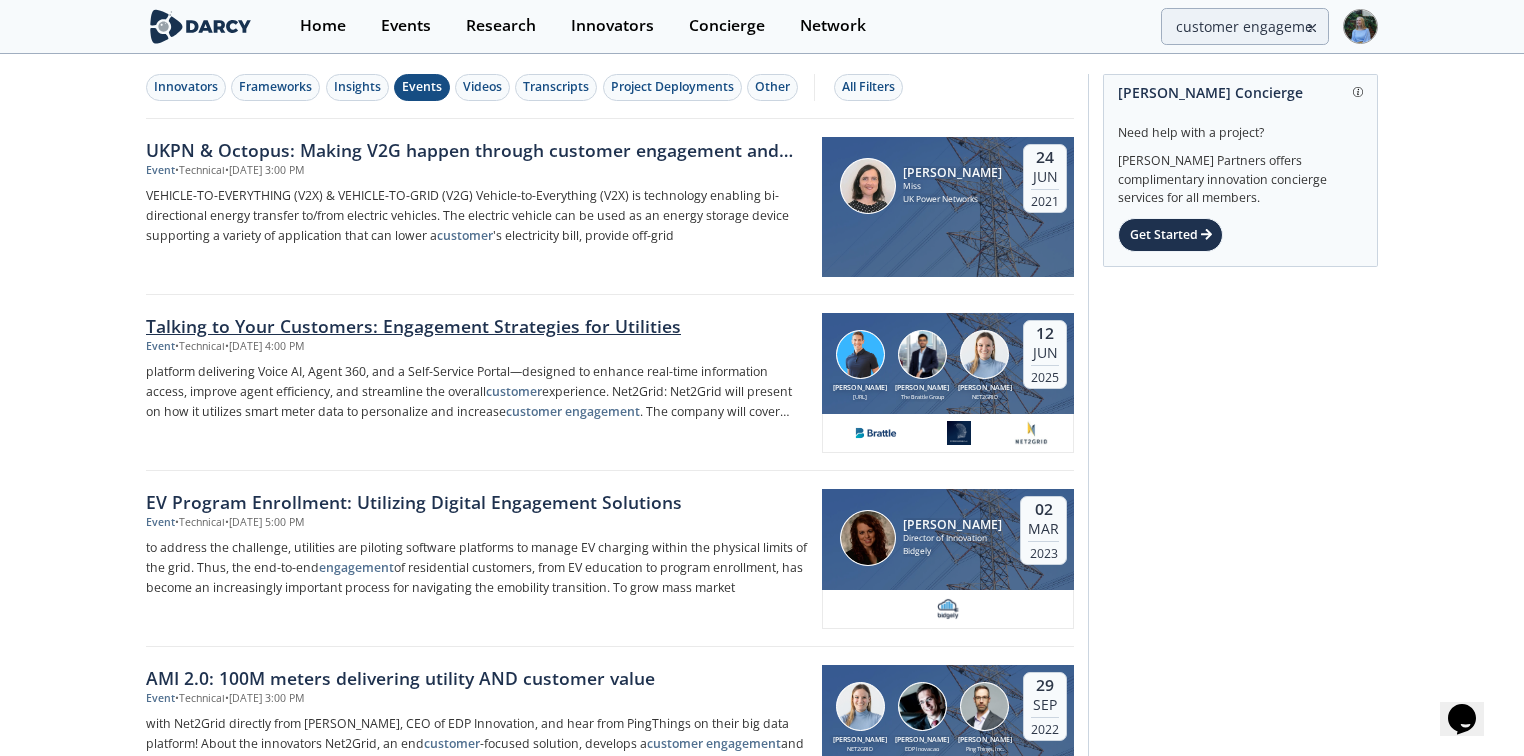 click on "Talking to Your Customers: Engagement Strategies for Utilities" at bounding box center (477, 326) 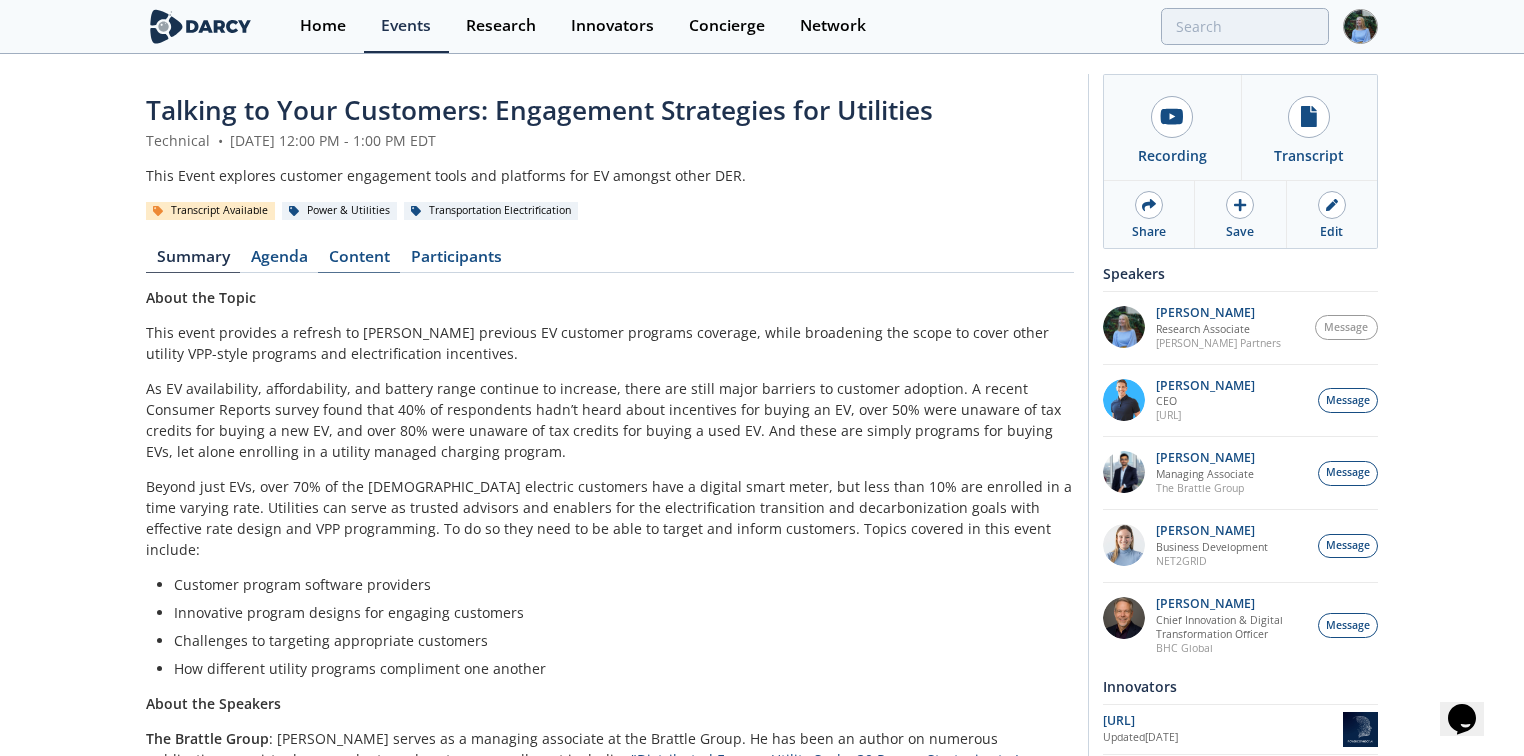 click on "Content" at bounding box center (359, 261) 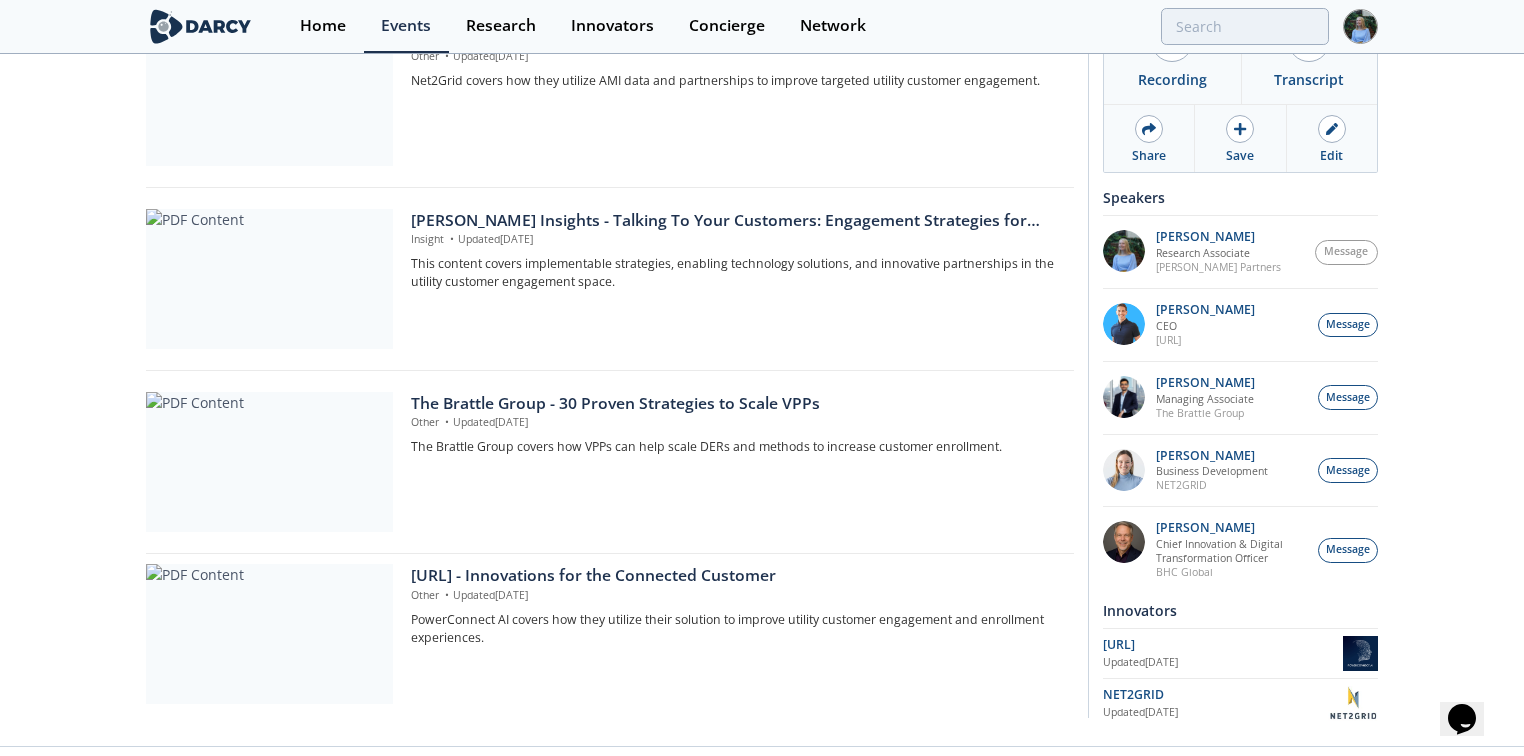 scroll, scrollTop: 673, scrollLeft: 0, axis: vertical 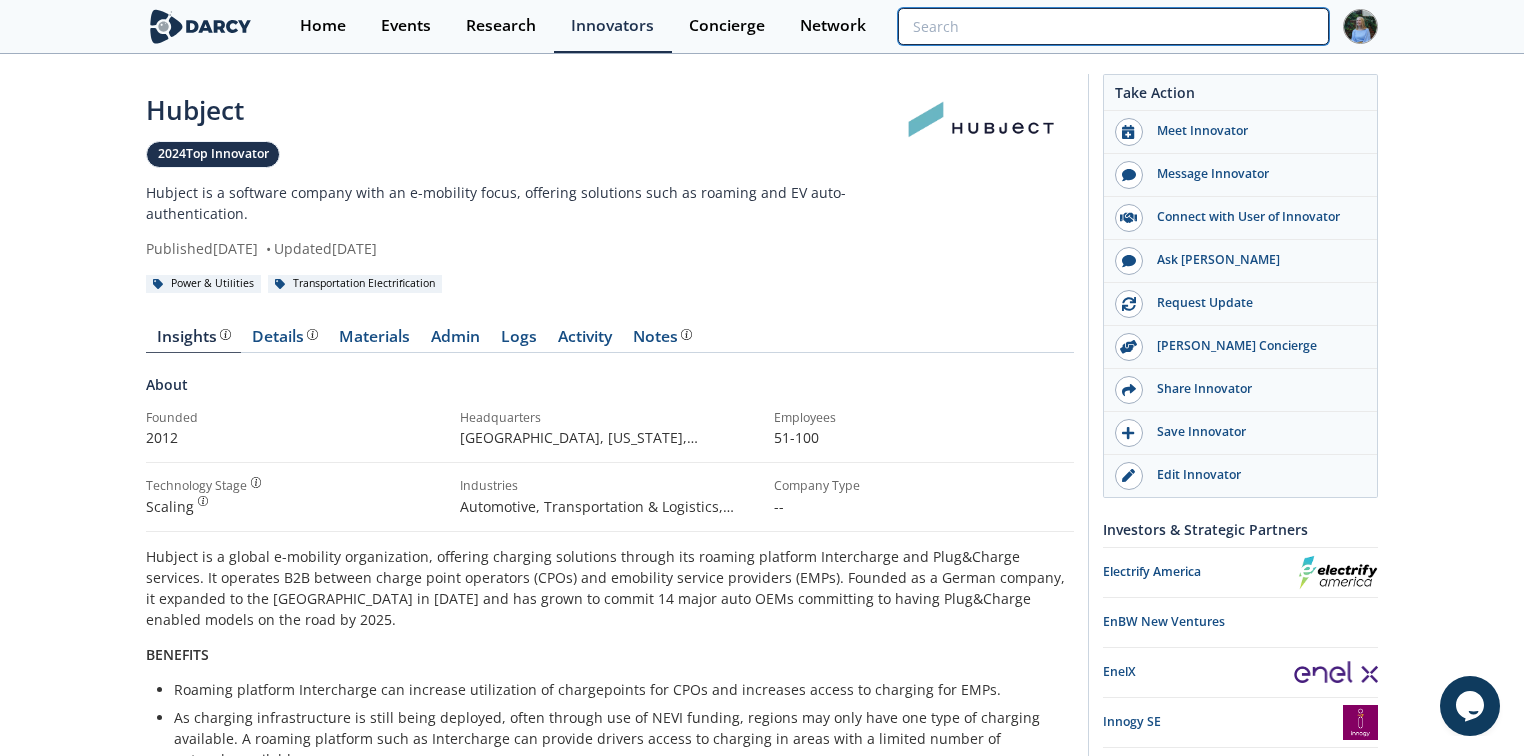 click at bounding box center (1113, 26) 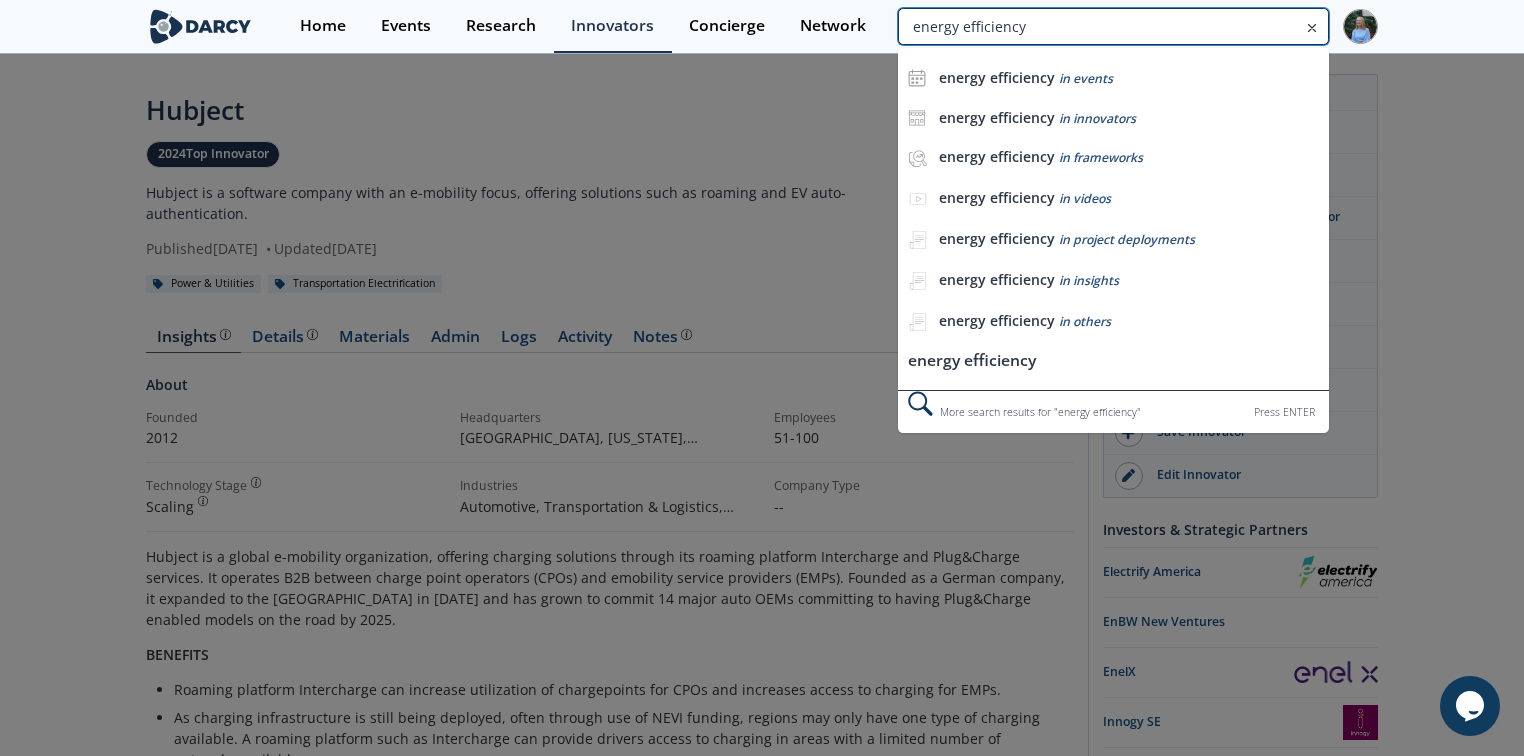 type on "energy efficiency" 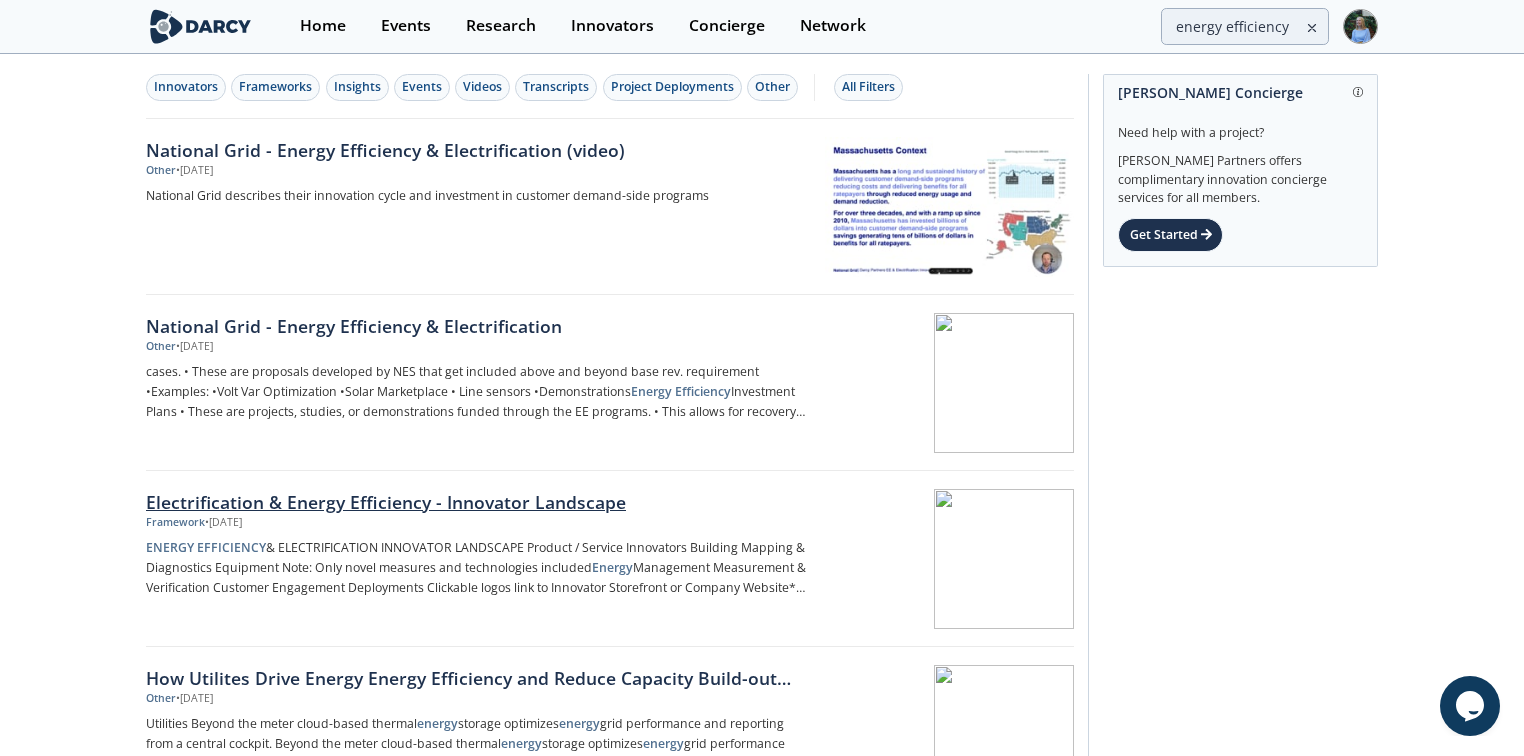 click on "Electrification & Energy Efficiency - Innovator Landscape" at bounding box center [477, 502] 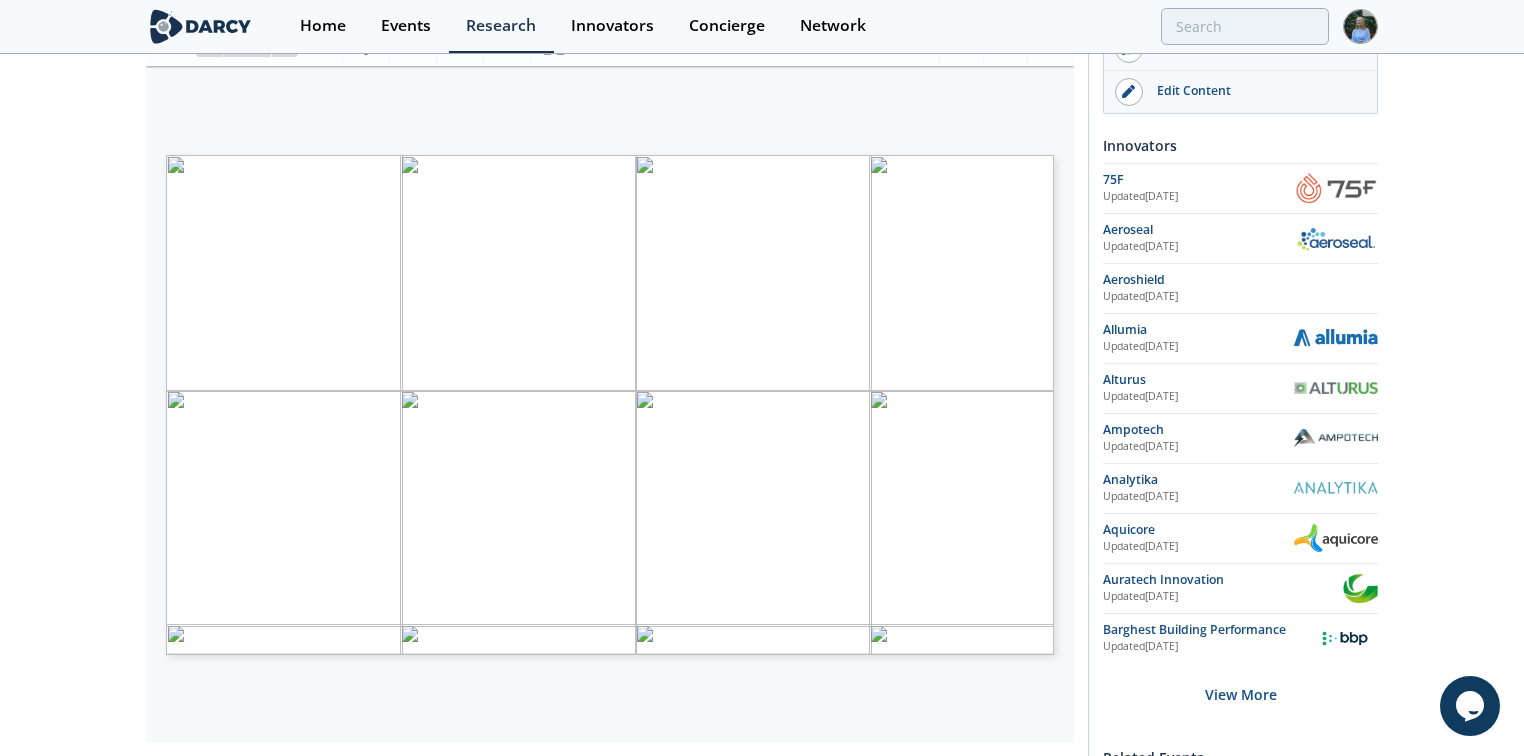 scroll, scrollTop: 320, scrollLeft: 0, axis: vertical 